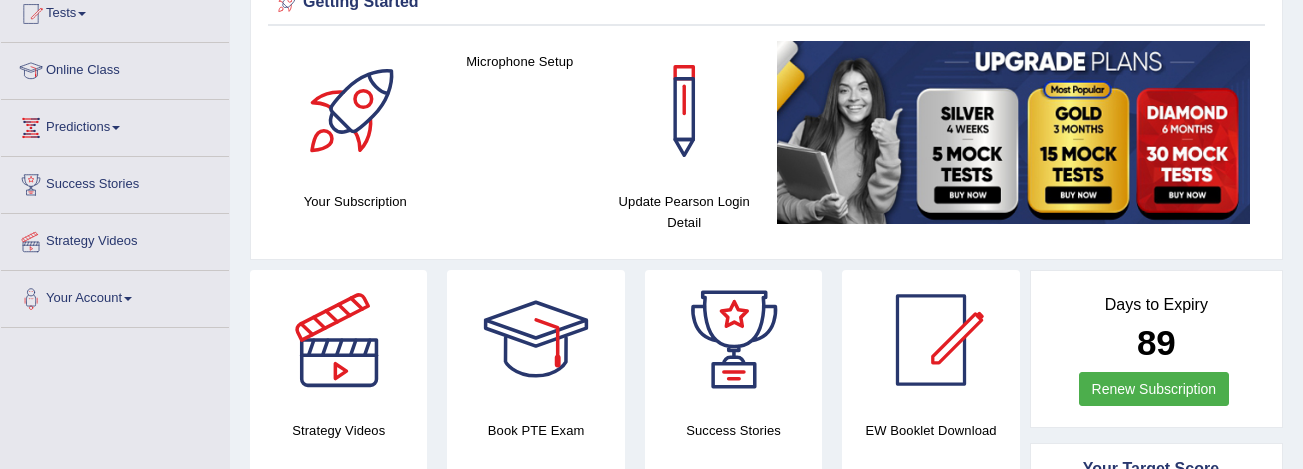scroll, scrollTop: 227, scrollLeft: 0, axis: vertical 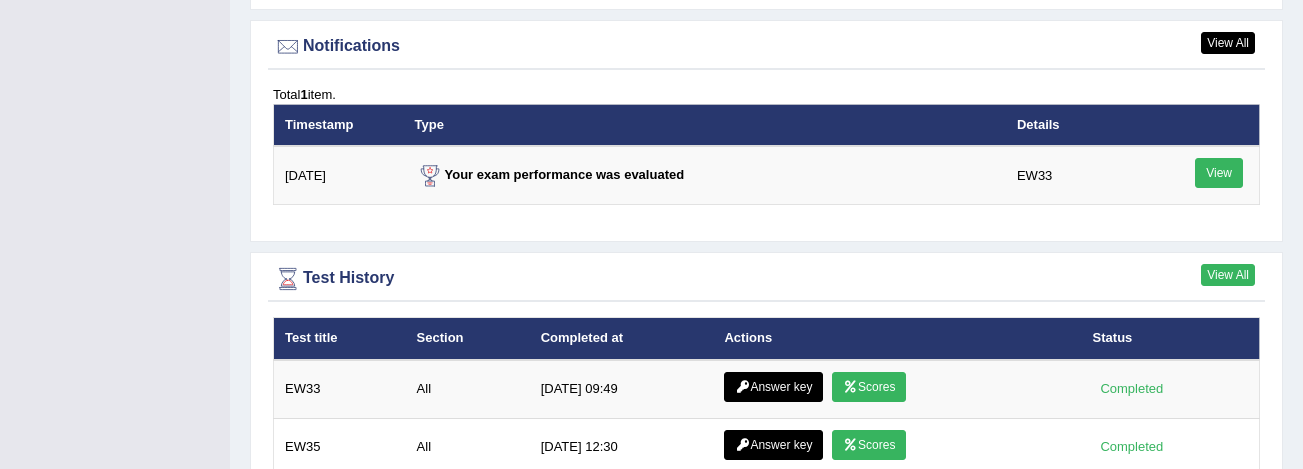 click on "View All" at bounding box center [1228, 275] 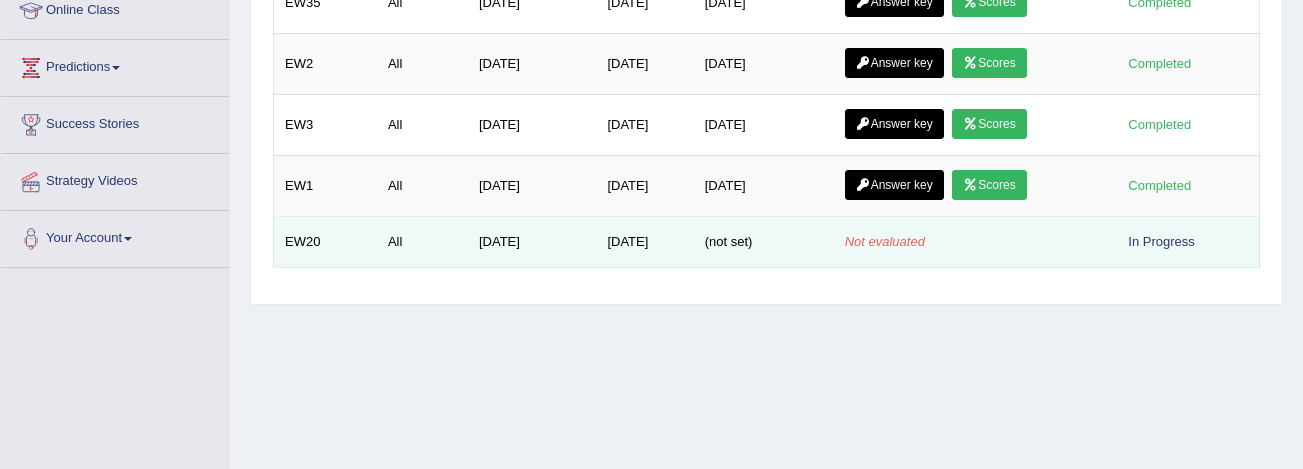 scroll, scrollTop: 394, scrollLeft: 0, axis: vertical 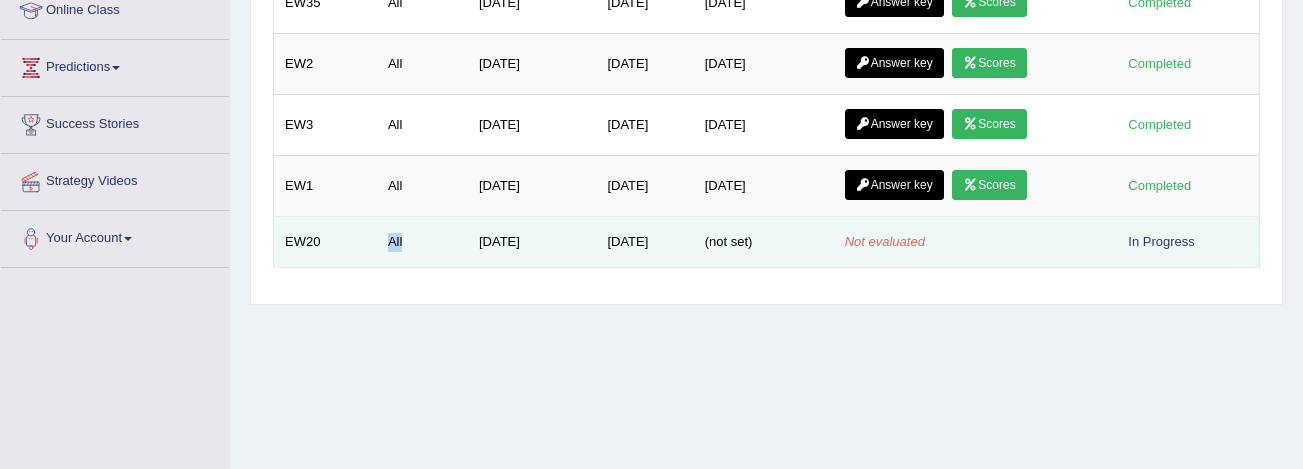 click on "All" at bounding box center [422, 242] 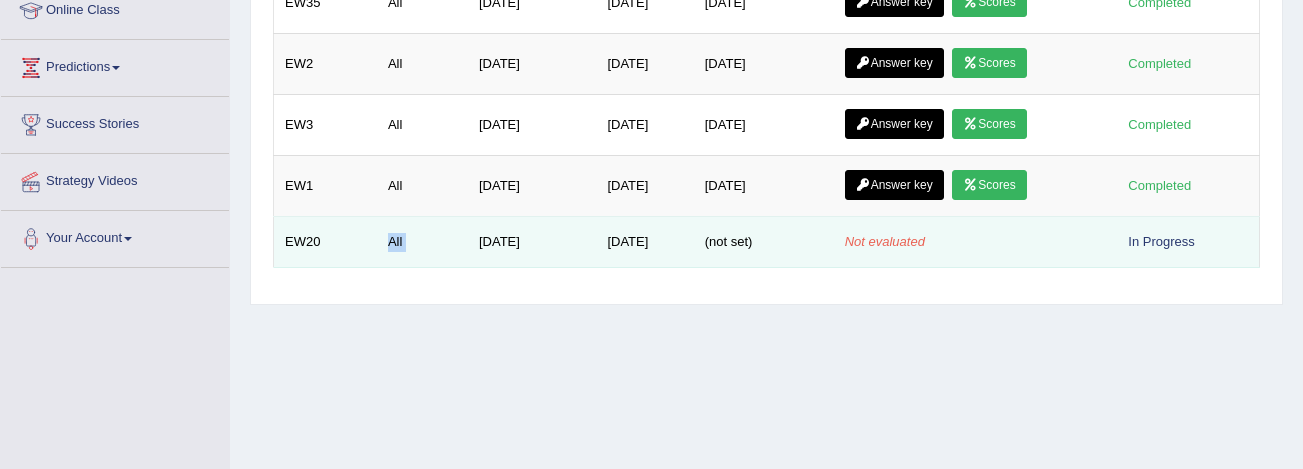 click on "All" at bounding box center [422, 242] 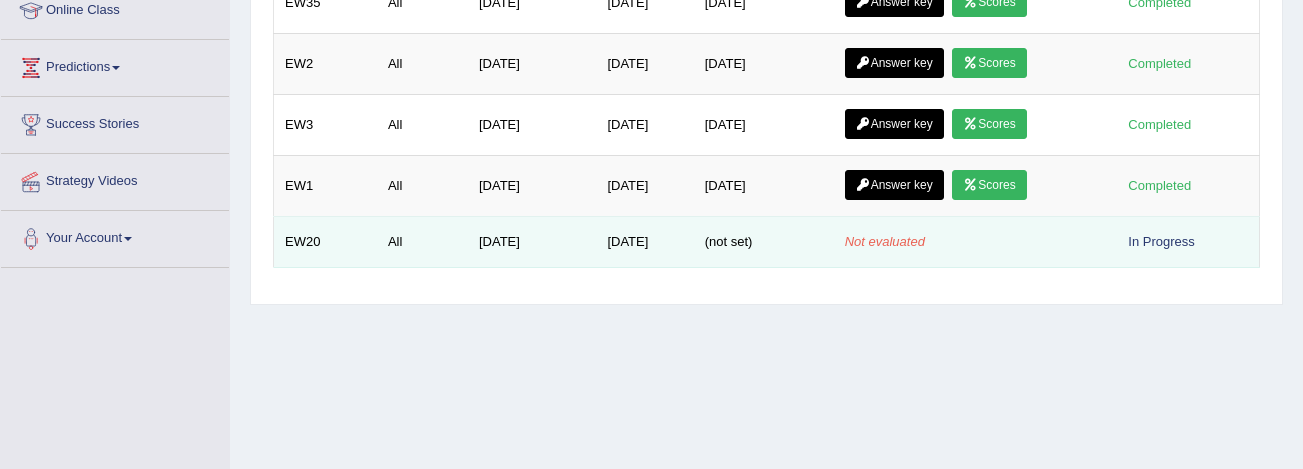 click on "Not evaluated" at bounding box center (885, 241) 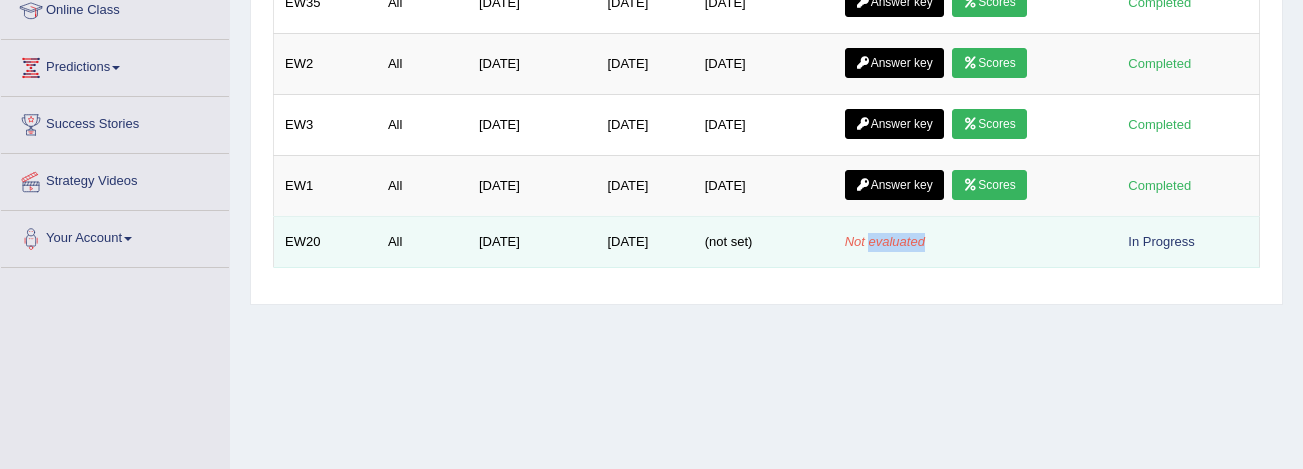 click on "Not evaluated" at bounding box center (885, 241) 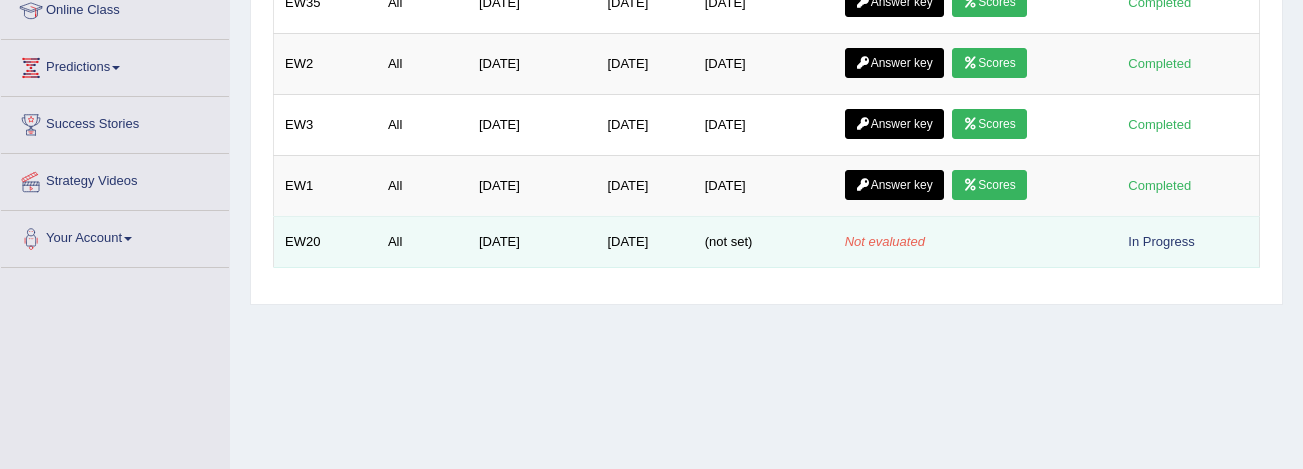 click on "In Progress" at bounding box center [1162, 241] 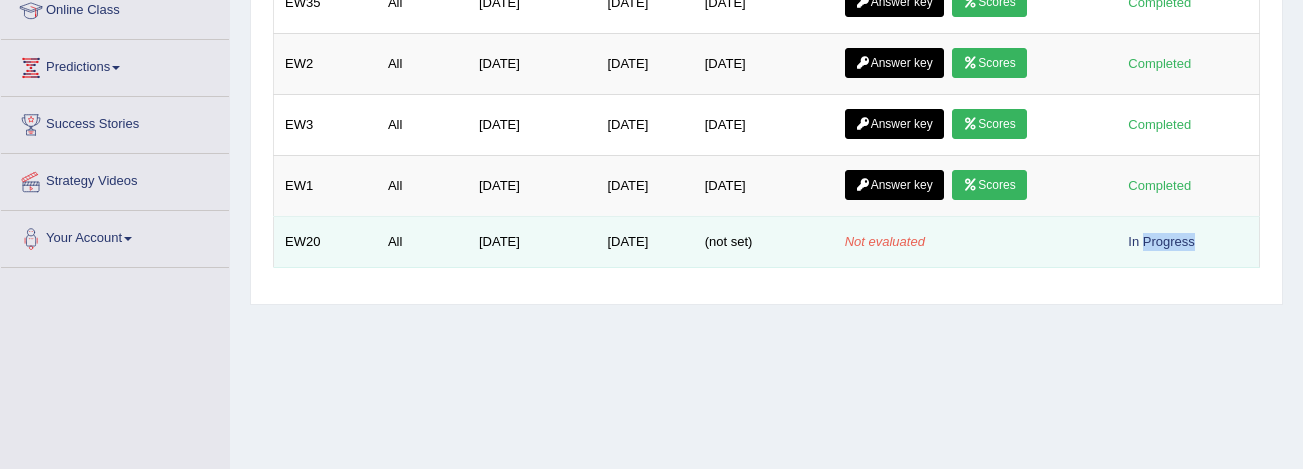click on "In Progress" at bounding box center (1162, 241) 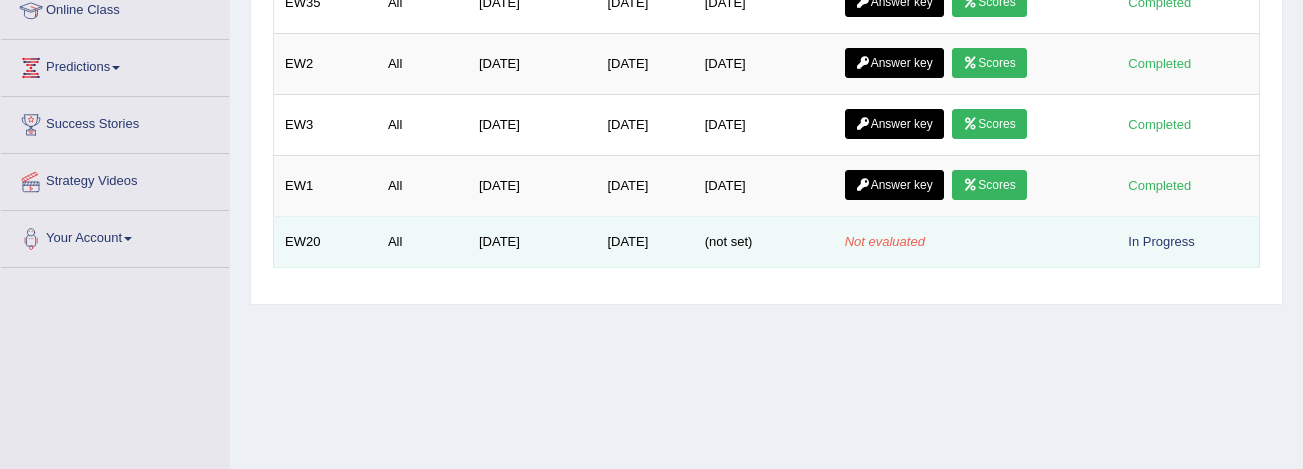 click on "EW20" at bounding box center [325, 242] 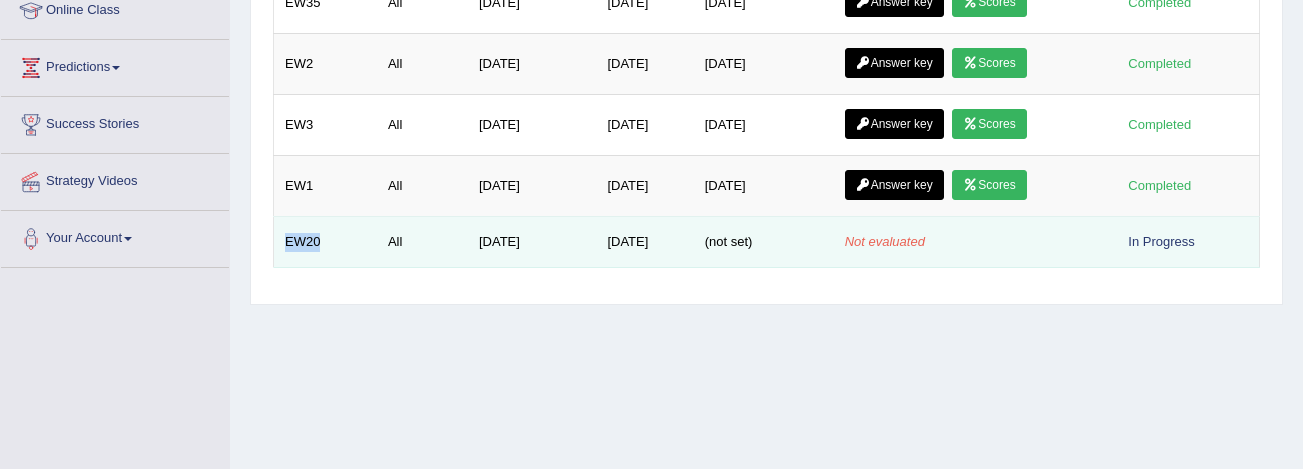 click on "EW20" at bounding box center [325, 242] 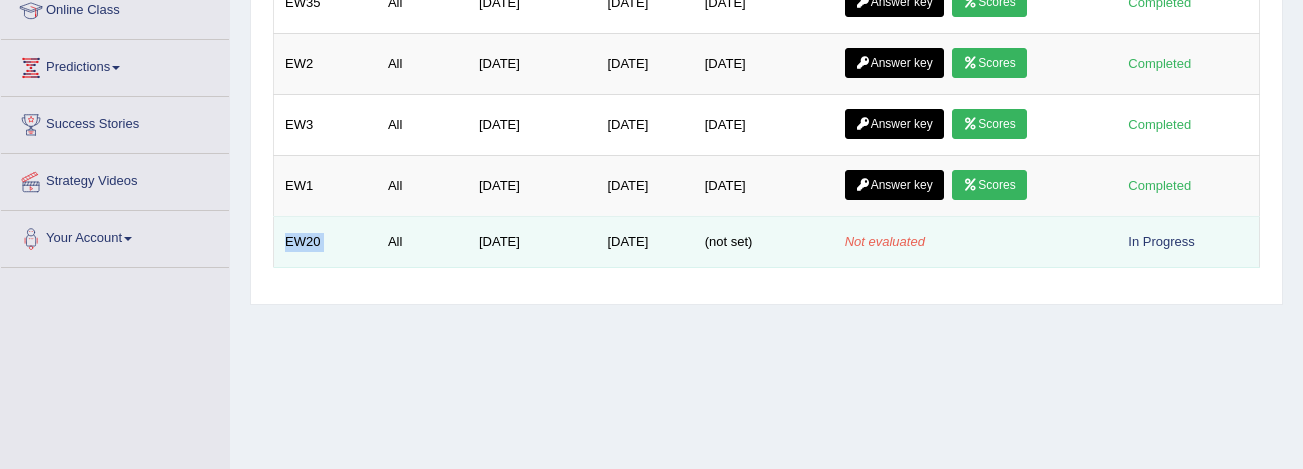 click on "EW20" at bounding box center [325, 242] 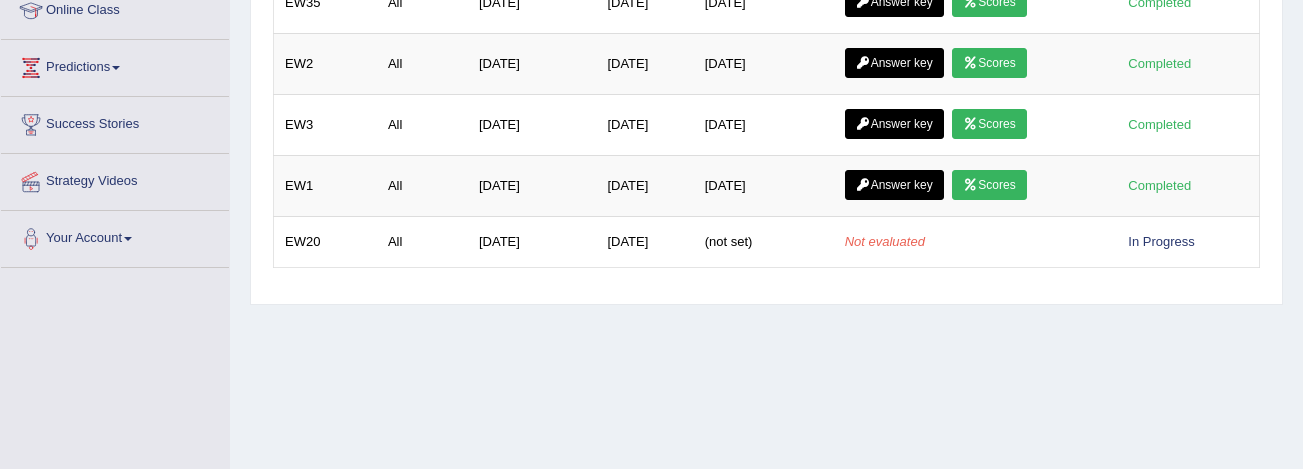 click on "Home
Exam History
Test History
Practice Sectional Tests
Mock Tests
Test Title Section Assigned At Taken at Completed At Actions Status
PEW1 Reading Apr 12, 2025 Jun 19, 2025 Jun 19, 2025  Answer key    Scores  Completed
Test Title Section Assigned At Taken at Completed At Actions Status
EW33 All Apr 14, 2025 Jul 7, 2025 Jul 7, 2025  Answer key    Scores  Completed EW35 All Apr 14, 2025 Jul 6, 2025 Jul 6, 2025  Answer key    Scores  Completed EW2 All Apr 14, 2025 Jul 5, 2025 Jul 5, 2025  Answer key    Scores  Completed EW3 All Apr 14, 2025 Jul 2, 2025 Jul 2, 2025  Answer key    Scores  Completed EW1 All Apr 12, 2025 Jun 25, 2025 Jun 25, 2025  Answer key    Scores  Completed EW20 All Apr 14, 2025 Jul 6, 2025 (not set) Not evaluated In Progress" at bounding box center (766, 106) 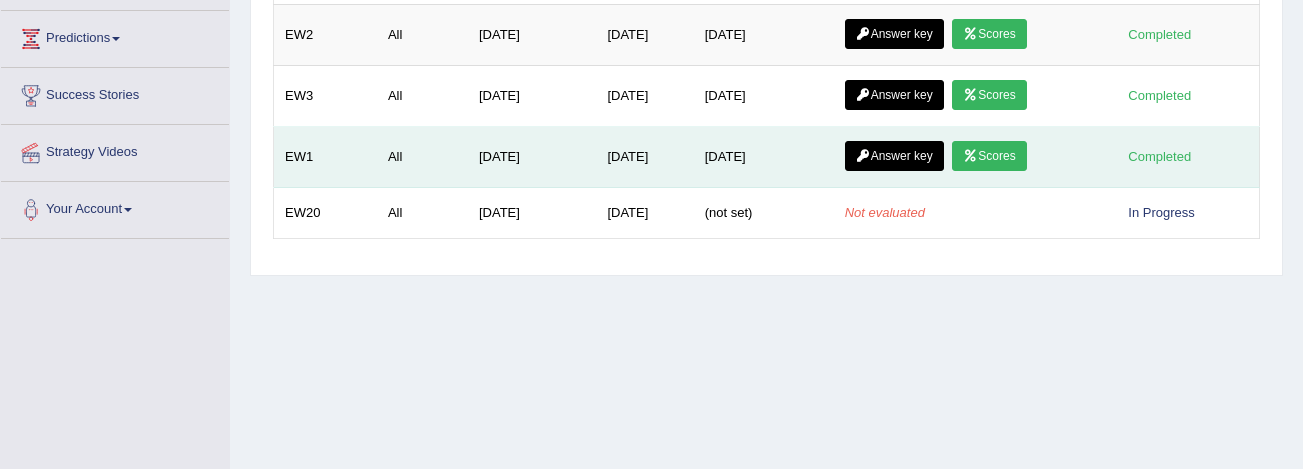 scroll, scrollTop: 434, scrollLeft: 0, axis: vertical 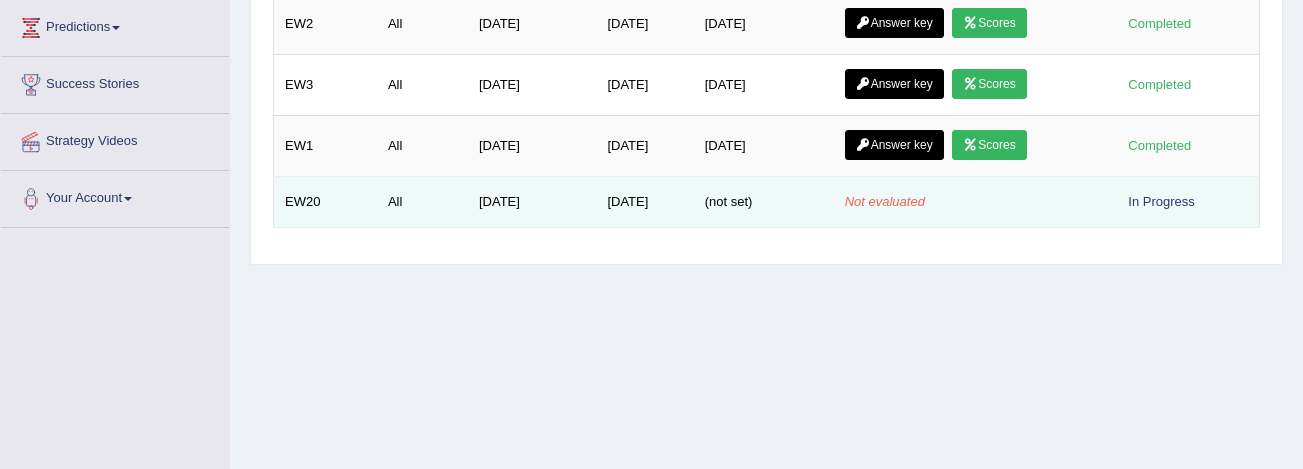 click on "Jul 6, 2025" at bounding box center [644, 202] 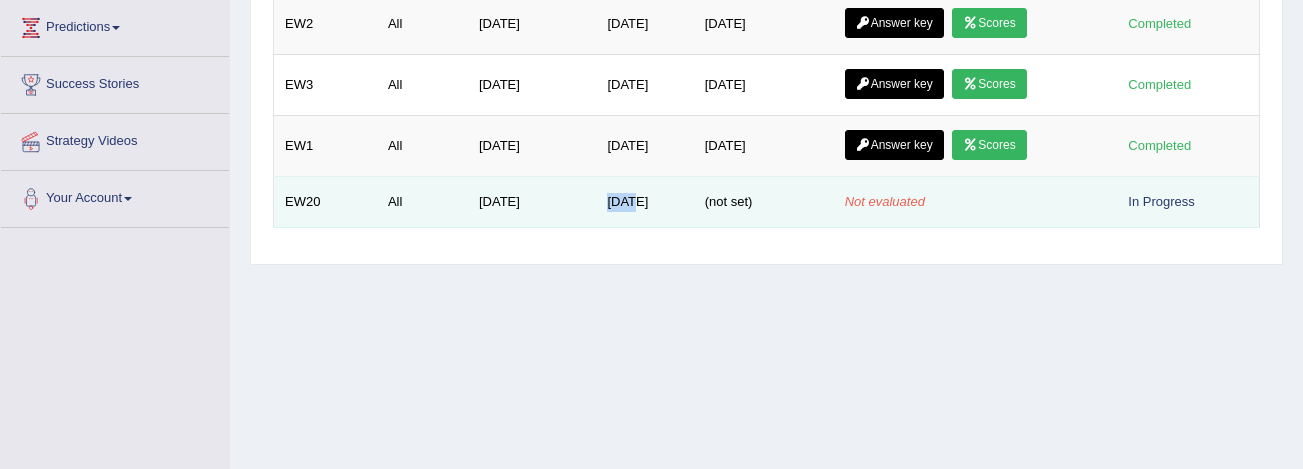 click on "Jul 6, 2025" at bounding box center (644, 202) 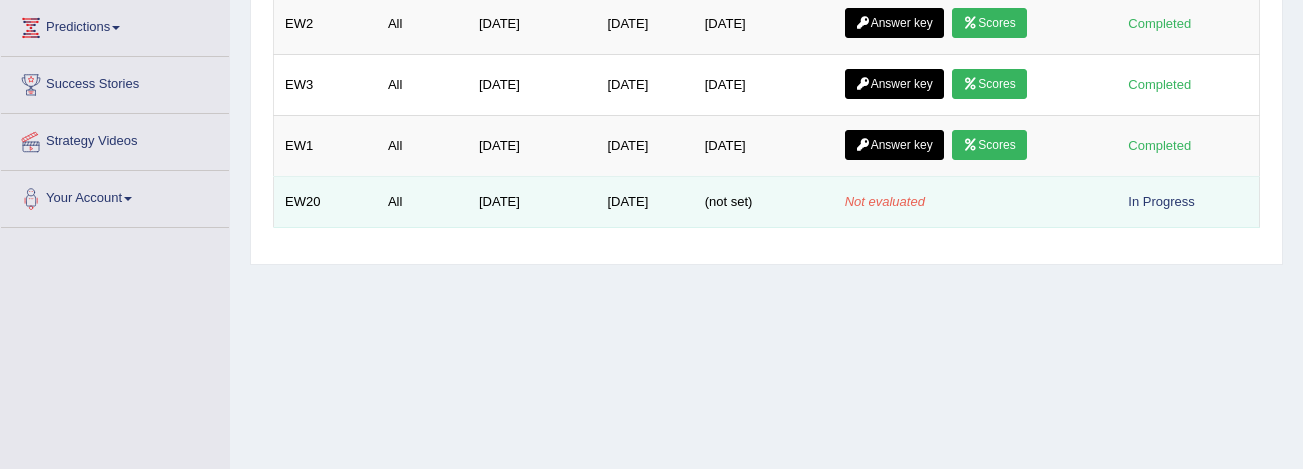 click on "Not evaluated" at bounding box center [885, 201] 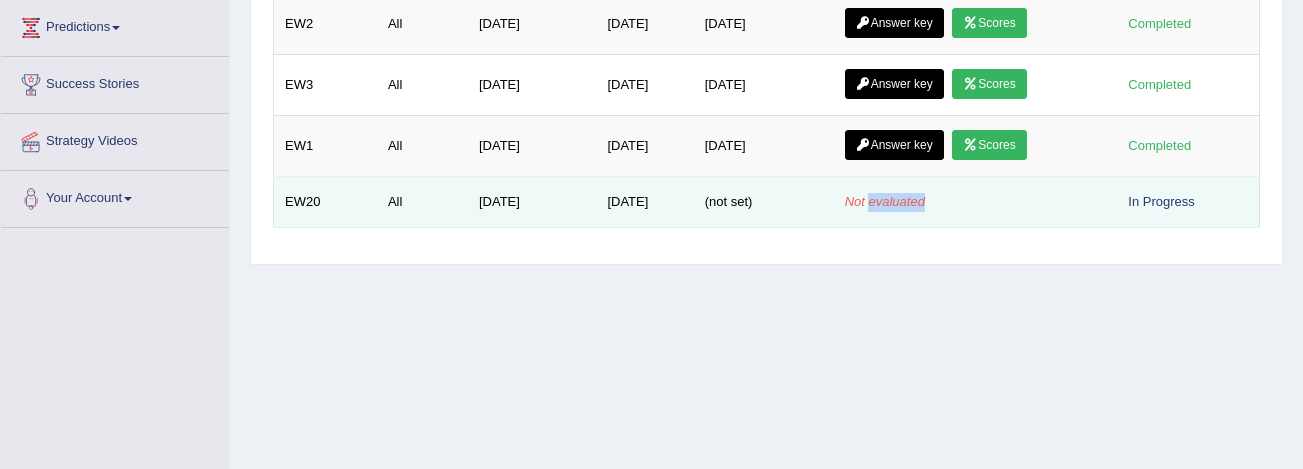 click on "Not evaluated" at bounding box center (885, 201) 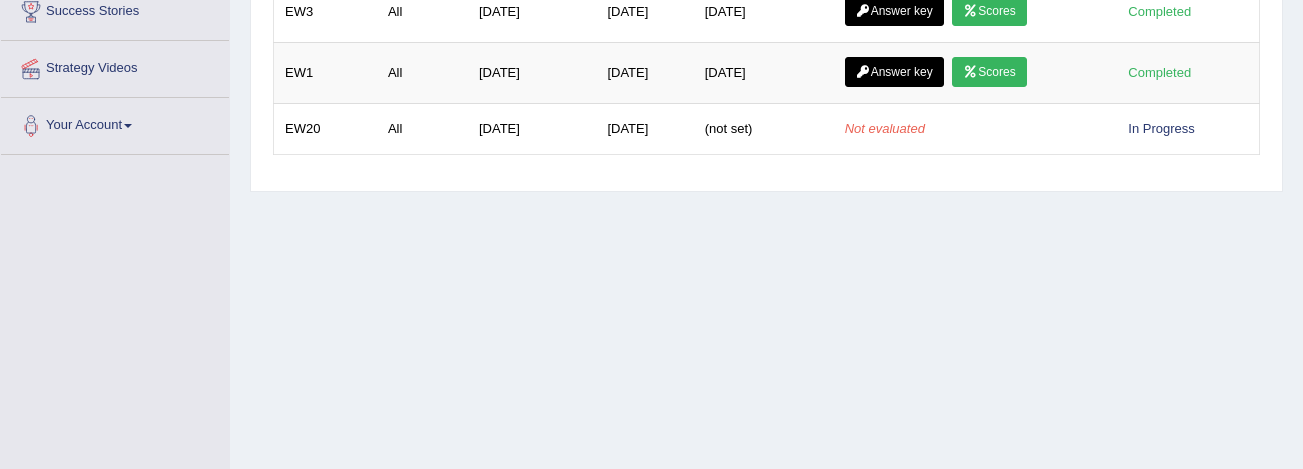 scroll, scrollTop: 508, scrollLeft: 0, axis: vertical 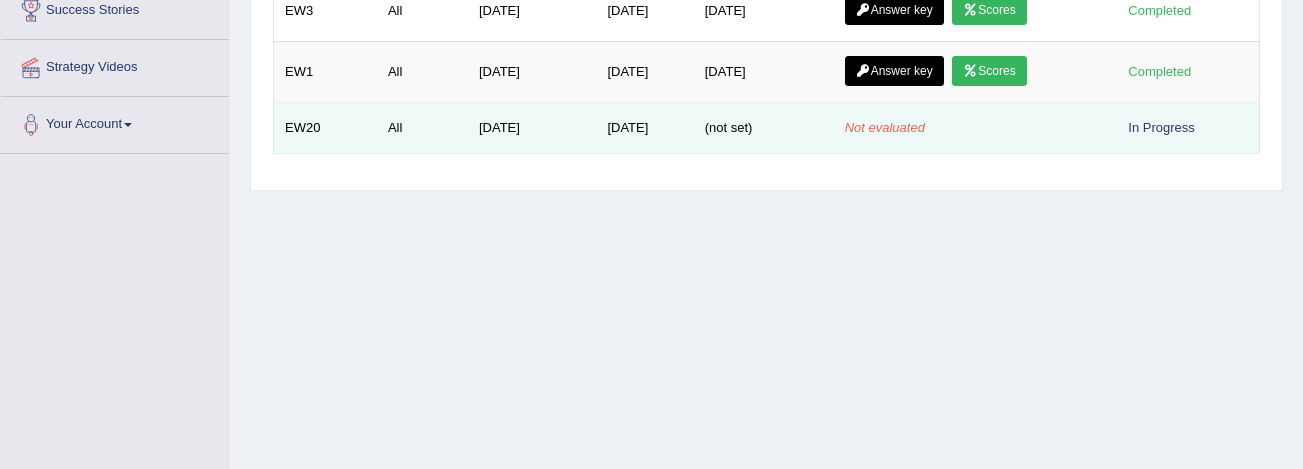 click on "Jul 6, 2025" at bounding box center (644, 128) 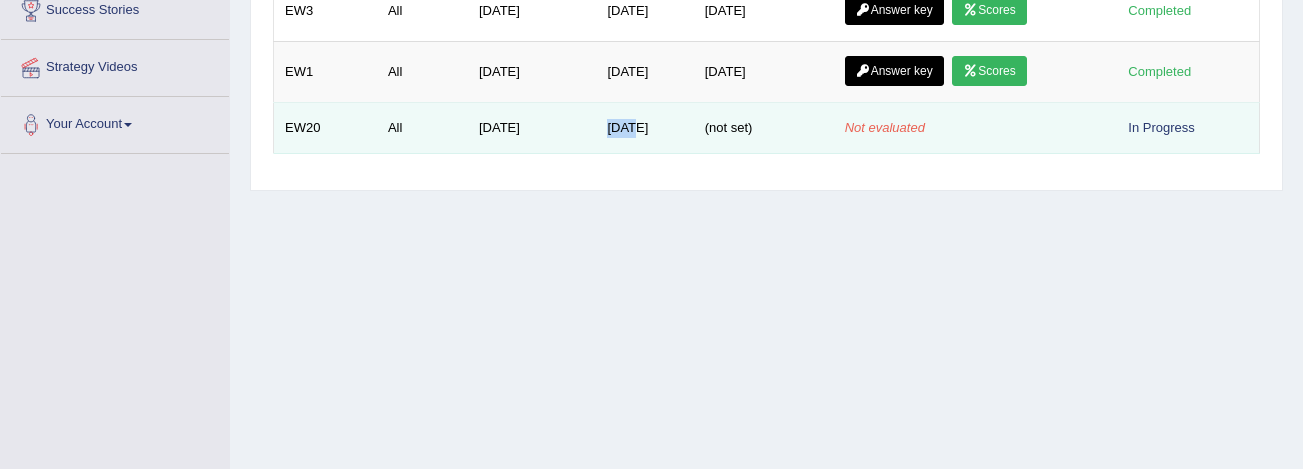 click on "Jul 6, 2025" at bounding box center (644, 128) 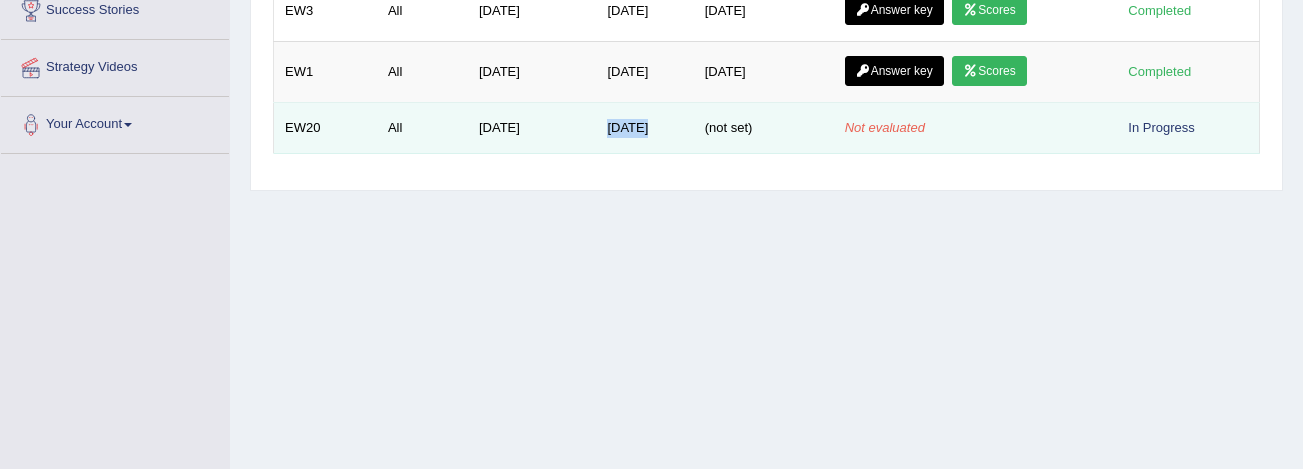 click on "Jul 6, 2025" at bounding box center (644, 128) 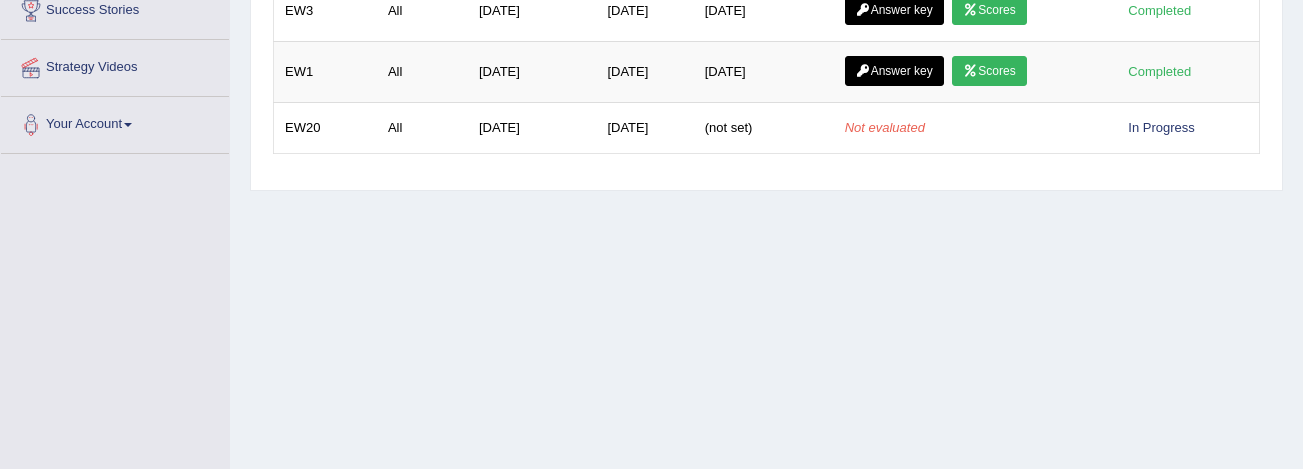 click on "Test Title Section Assigned At Taken at Completed At Actions Status
EW33 All Apr 14, 2025 Jul 7, 2025 Jul 7, 2025  Answer key    Scores  Completed EW35 All Apr 14, 2025 Jul 6, 2025 Jul 6, 2025  Answer key    Scores  Completed EW2 All Apr 14, 2025 Jul 5, 2025 Jul 5, 2025  Answer key    Scores  Completed EW3 All Apr 14, 2025 Jul 2, 2025 Jul 2, 2025  Answer key    Scores  Completed EW1 All Apr 12, 2025 Jun 25, 2025 Jun 25, 2025  Answer key    Scores  Completed EW20 All Apr 14, 2025 Jul 6, 2025 (not set) Not evaluated In Progress" at bounding box center [766, -45] 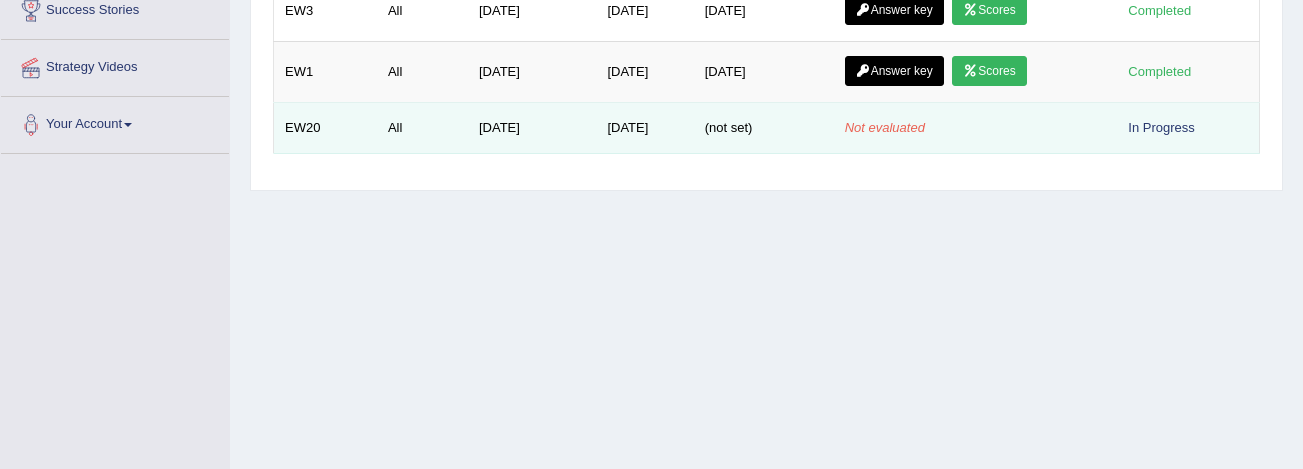 click on "Apr 14, 2025" at bounding box center [532, 128] 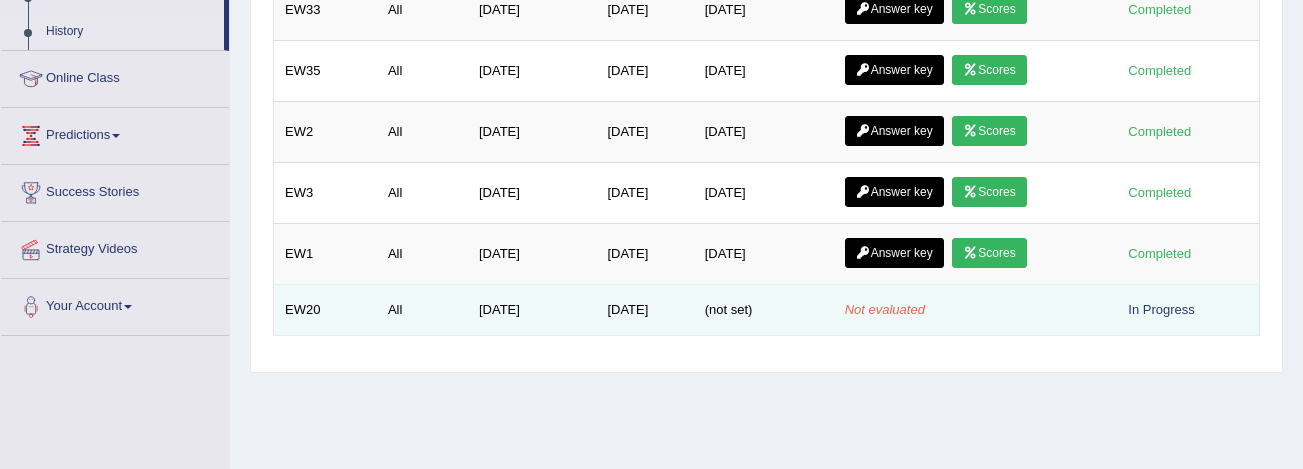scroll, scrollTop: 325, scrollLeft: 0, axis: vertical 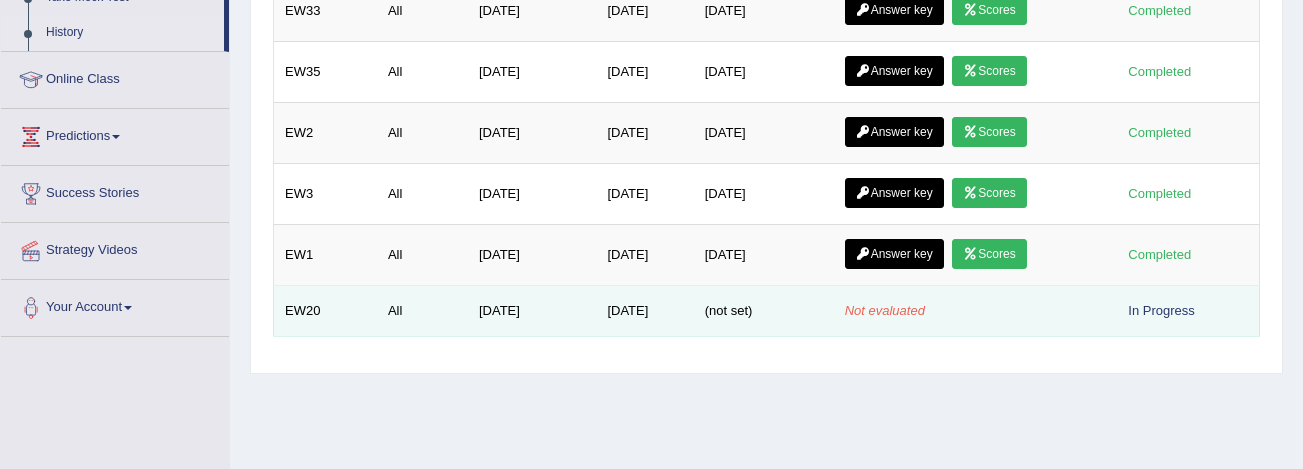 click on "(not set)" at bounding box center (764, 311) 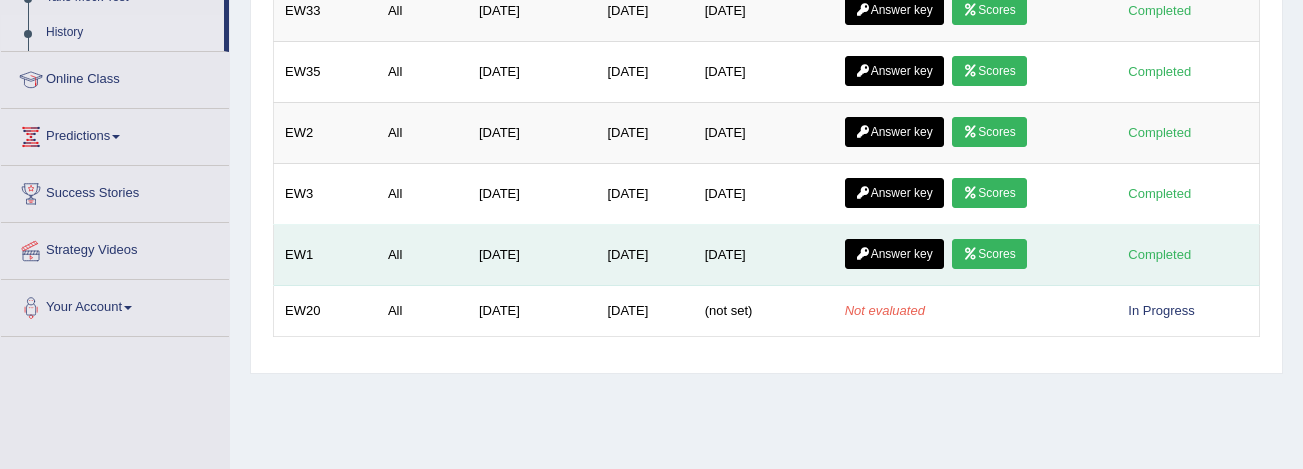 click on "Scores" at bounding box center (989, 254) 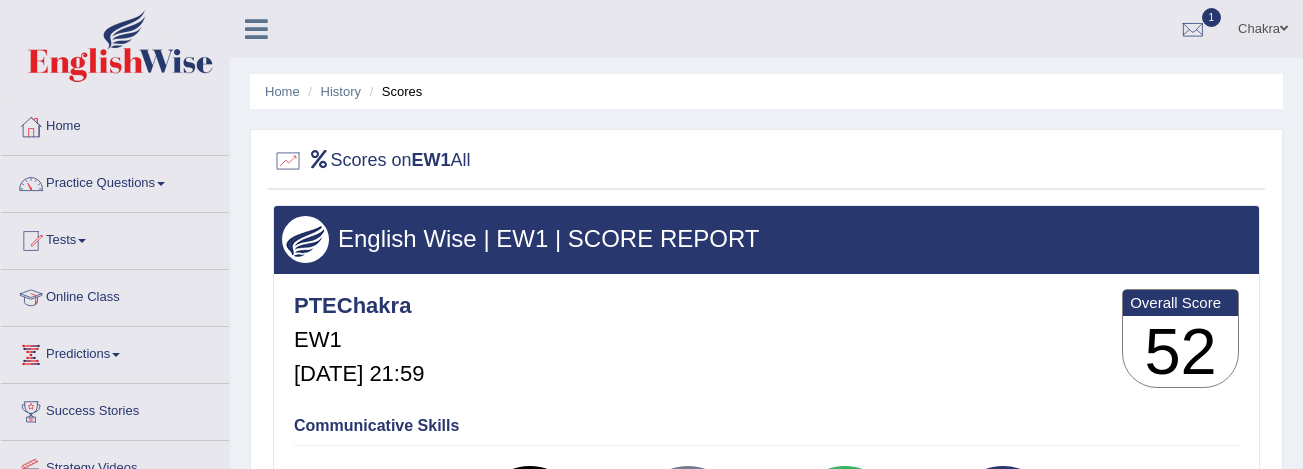 scroll, scrollTop: 404, scrollLeft: 0, axis: vertical 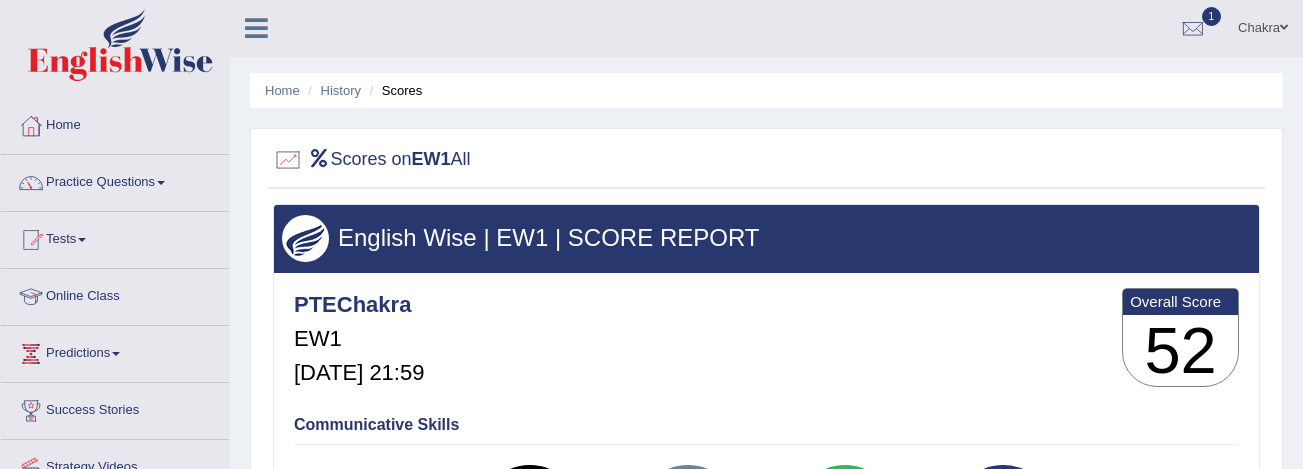 click on "English Wise | EW1 | SCORE REPORT" at bounding box center [766, 238] 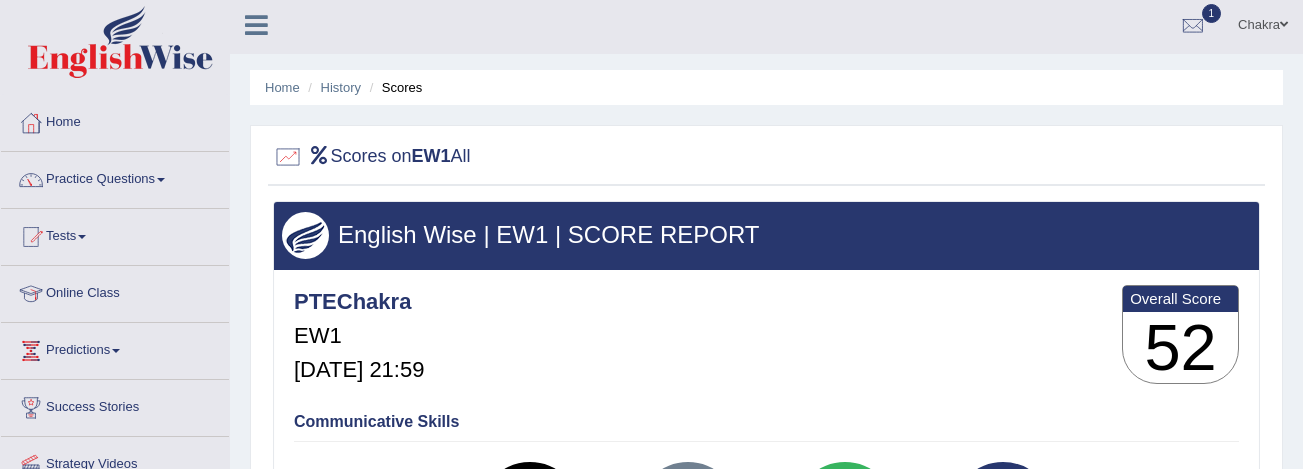 scroll, scrollTop: 0, scrollLeft: 0, axis: both 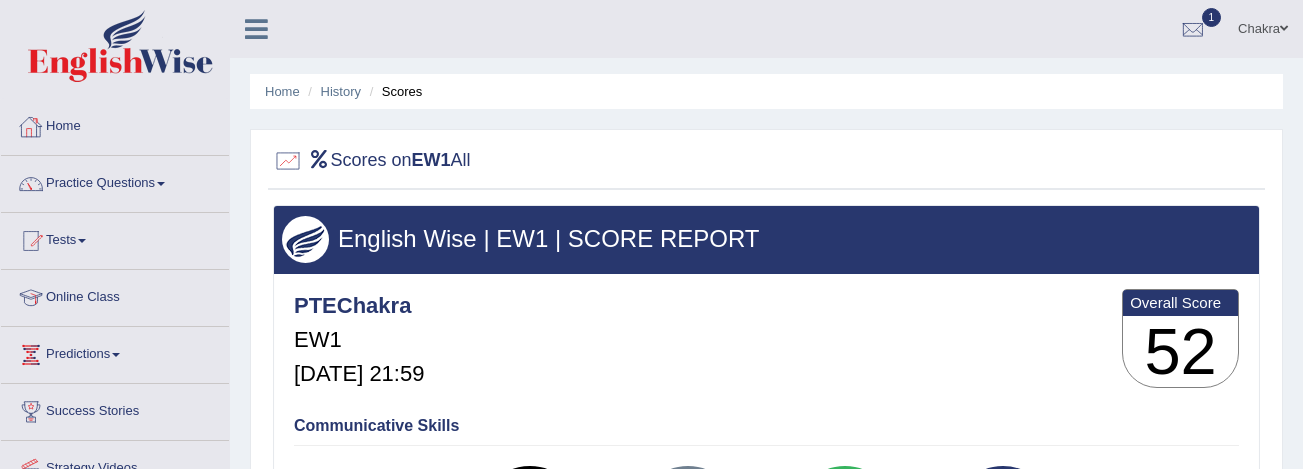 click on "Home" at bounding box center [115, 124] 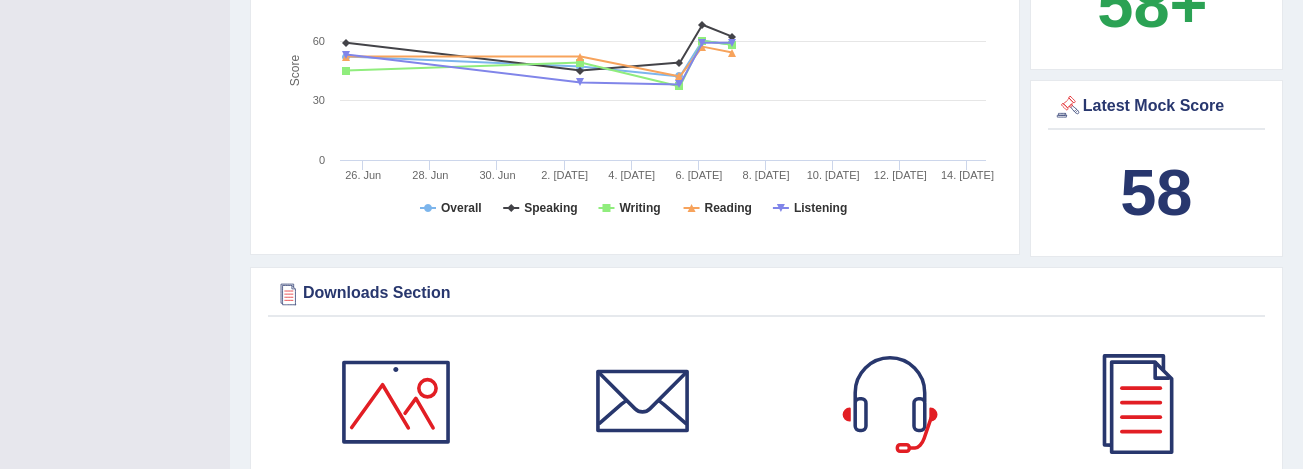 scroll, scrollTop: 759, scrollLeft: 0, axis: vertical 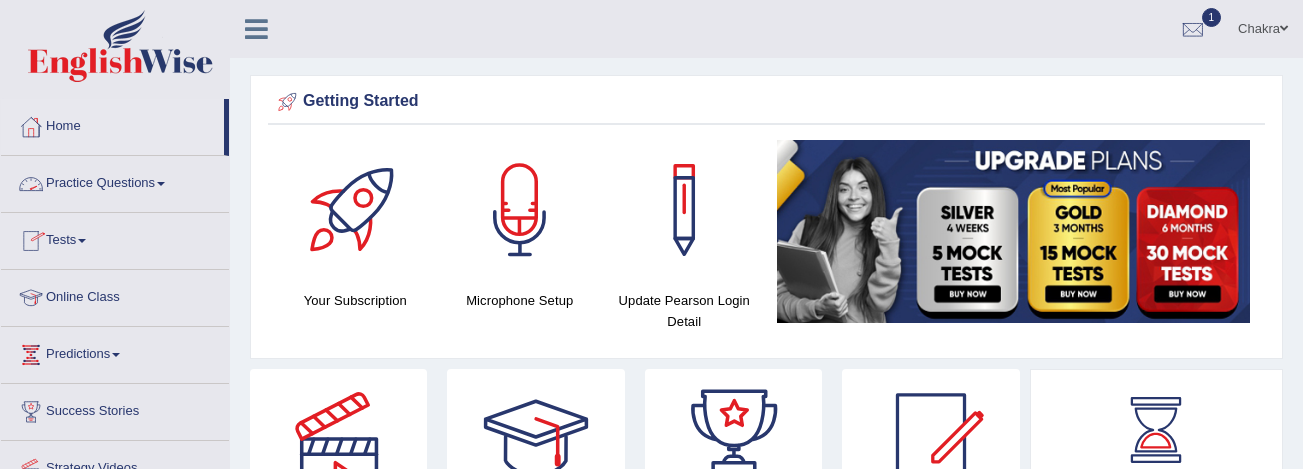 click on "Practice Questions" at bounding box center [115, 181] 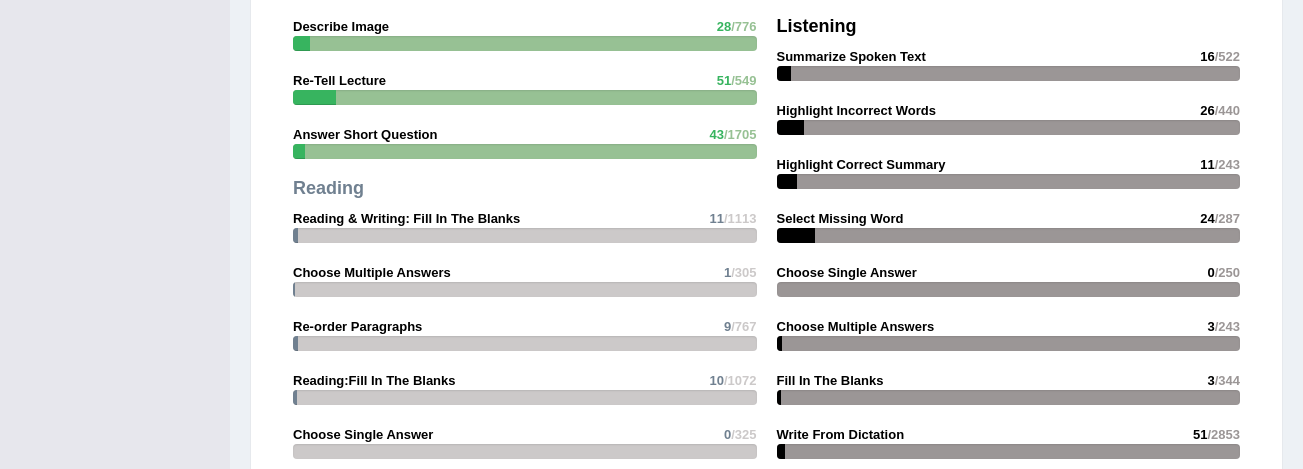 scroll, scrollTop: 1814, scrollLeft: 0, axis: vertical 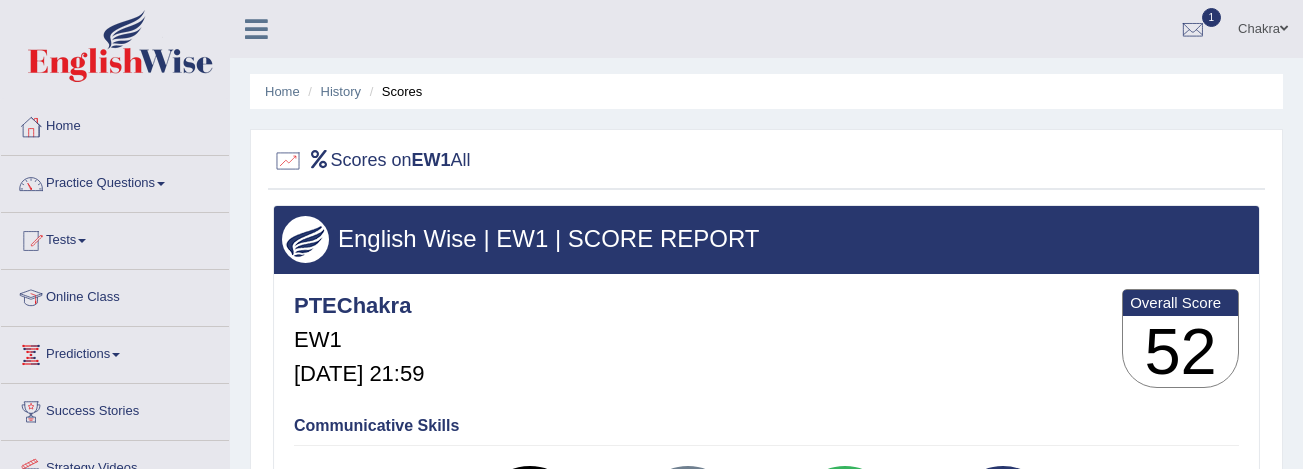 click on "Practice Questions" at bounding box center [115, 181] 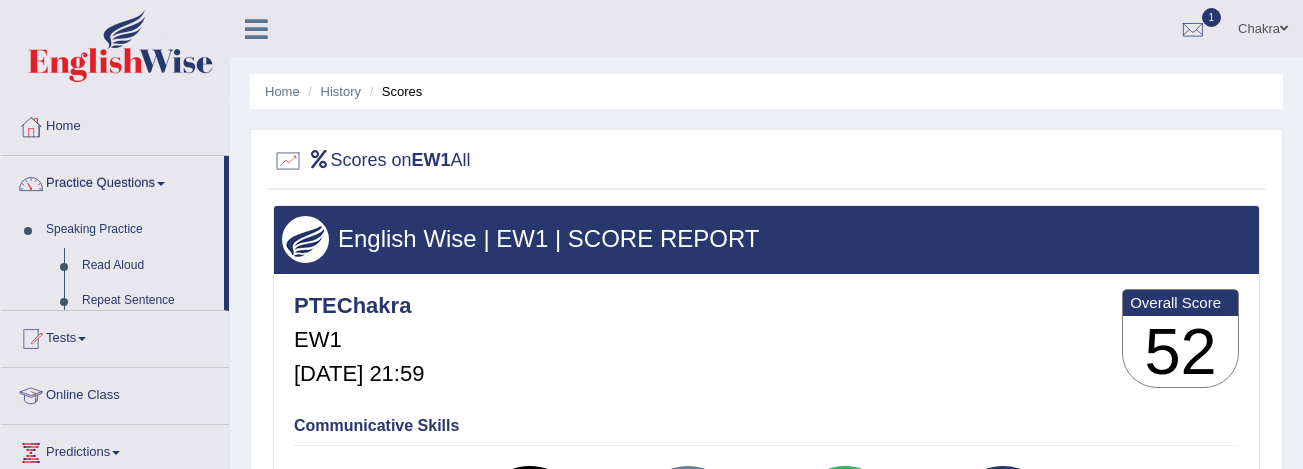 scroll, scrollTop: 0, scrollLeft: 0, axis: both 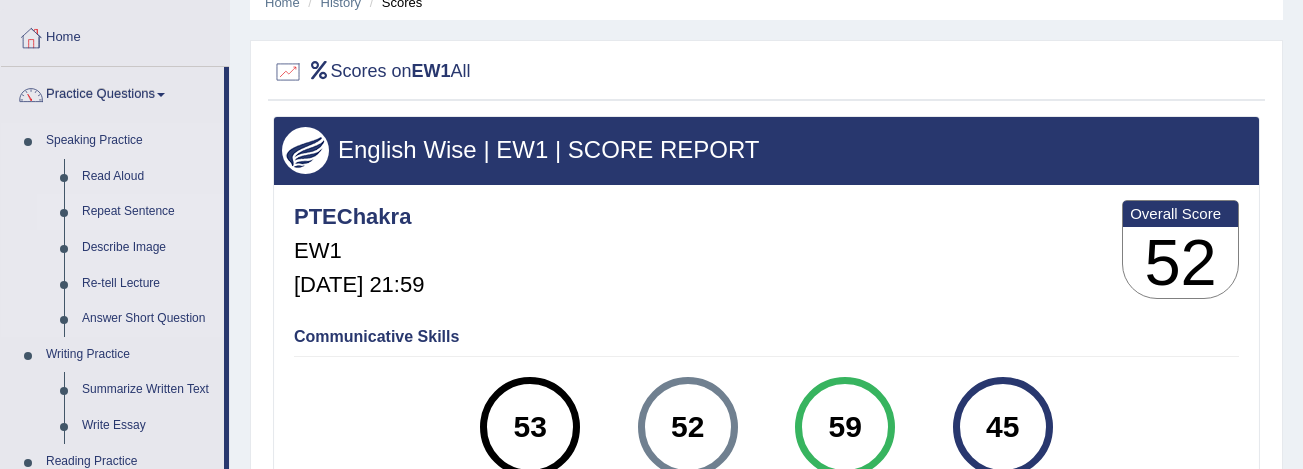 click on "Repeat Sentence" at bounding box center [148, 212] 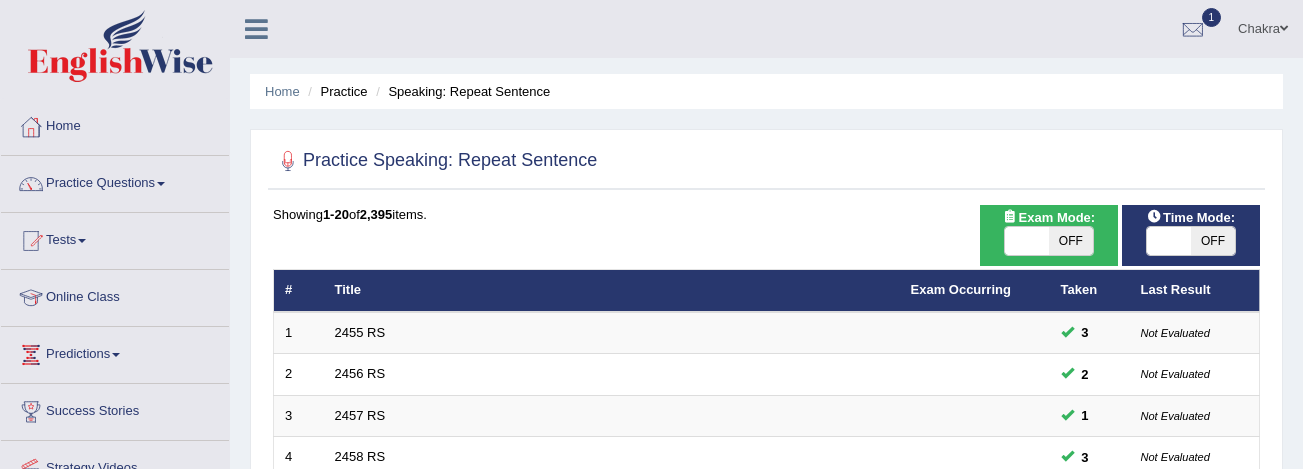 scroll, scrollTop: 132, scrollLeft: 0, axis: vertical 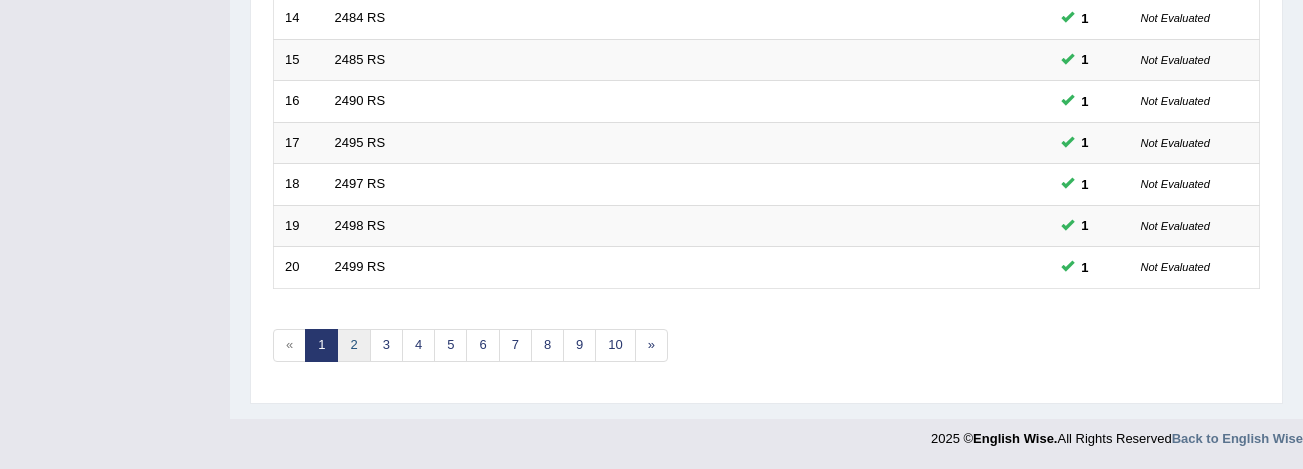 click on "2" at bounding box center [353, 345] 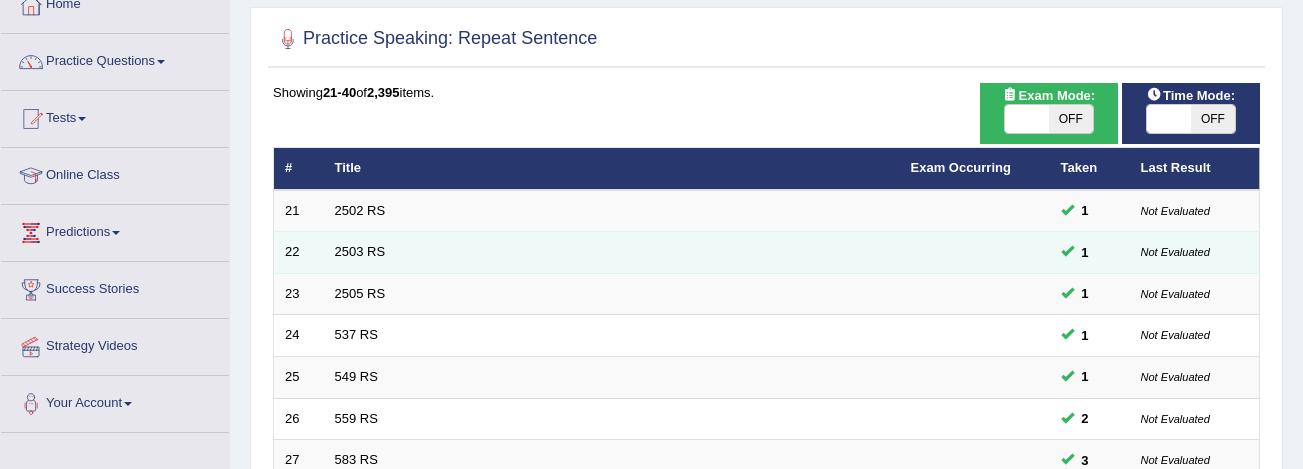 scroll, scrollTop: 122, scrollLeft: 0, axis: vertical 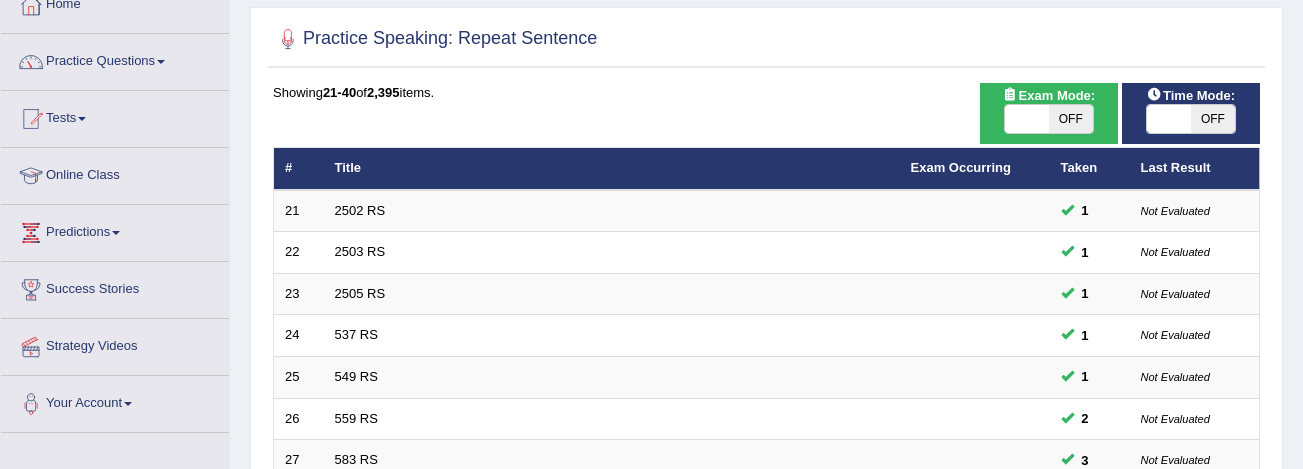 click on "OFF" at bounding box center [1071, 119] 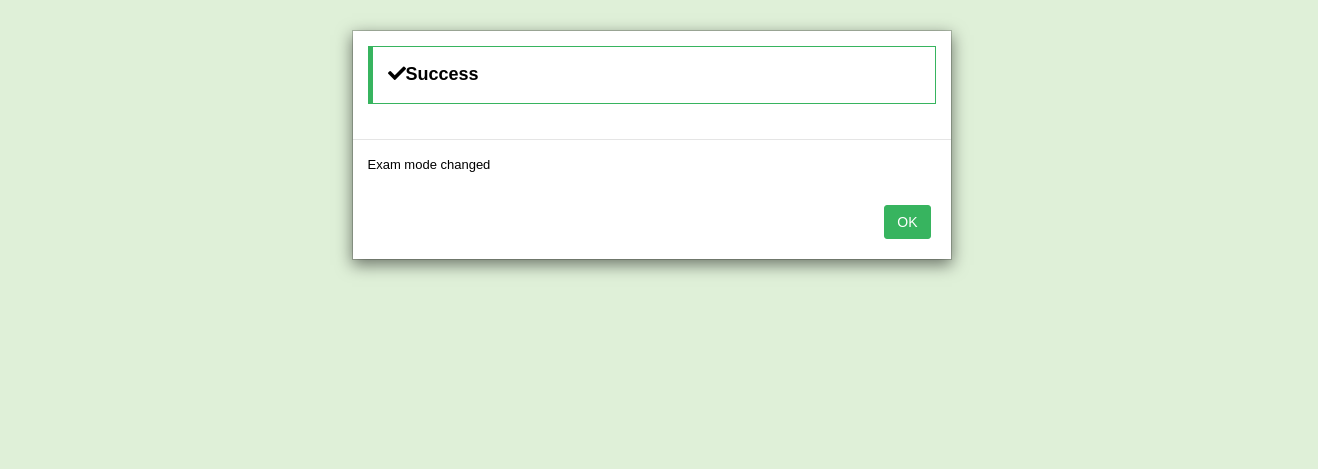 click on "OK" at bounding box center (907, 222) 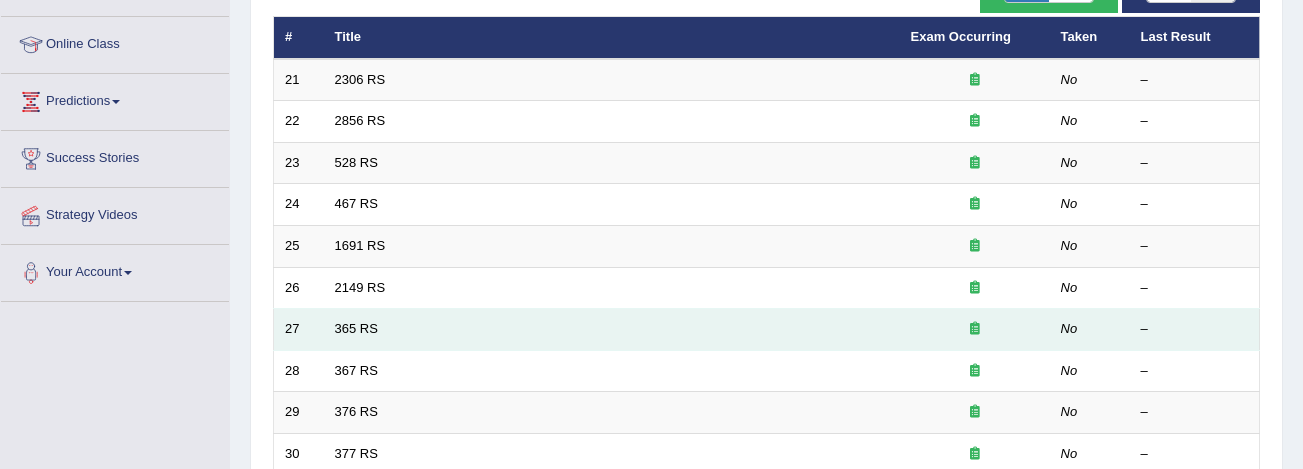 scroll, scrollTop: 249, scrollLeft: 0, axis: vertical 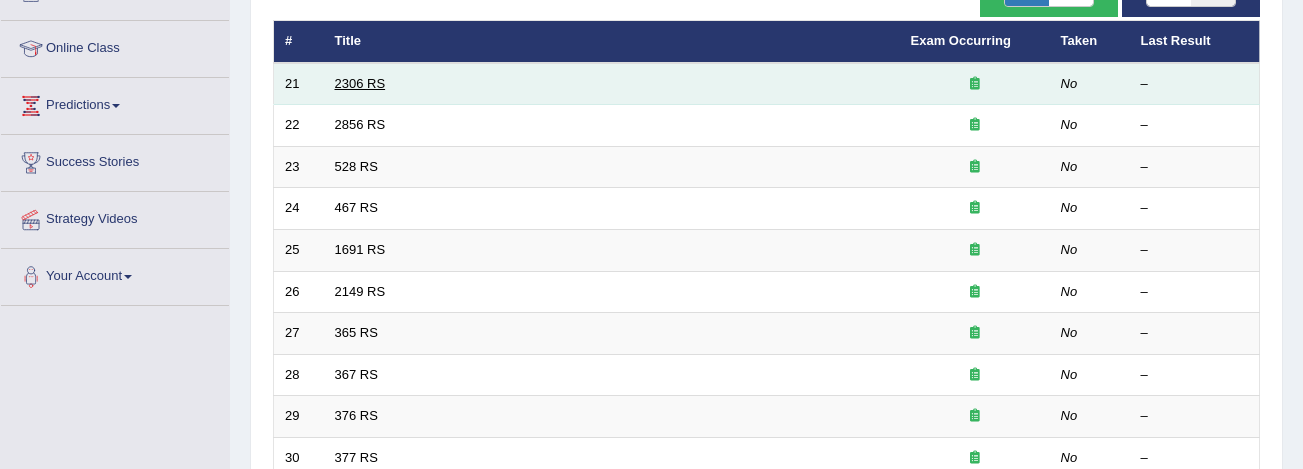 click on "2306 RS" at bounding box center (360, 83) 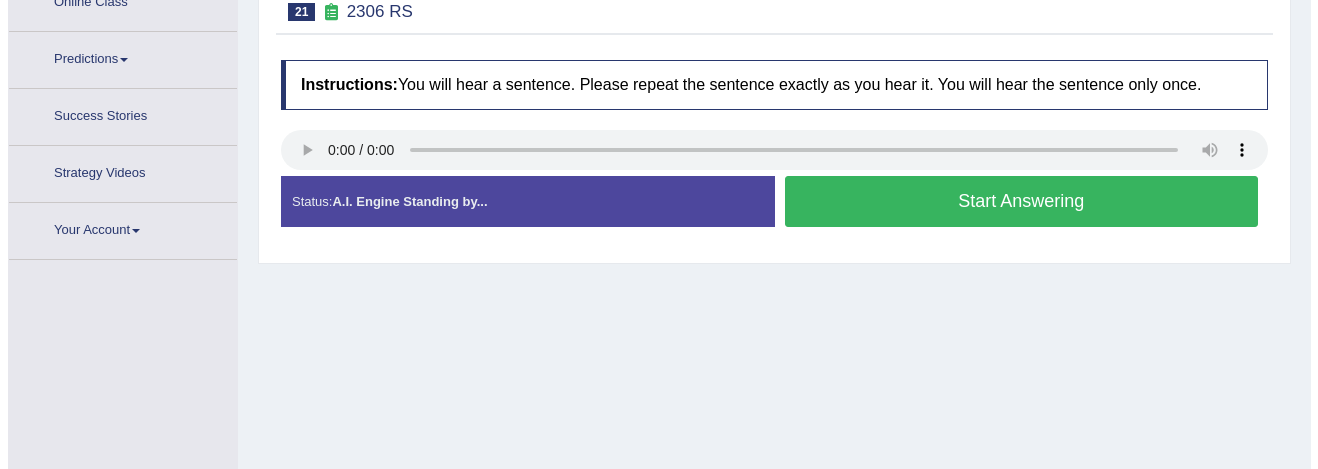 scroll, scrollTop: 295, scrollLeft: 0, axis: vertical 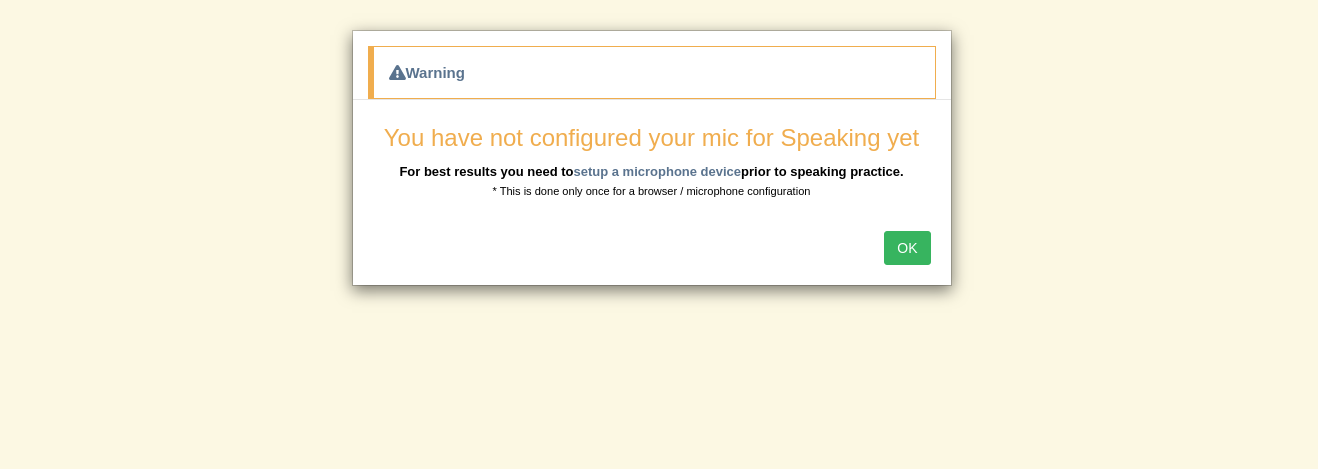 click on "OK" at bounding box center [907, 248] 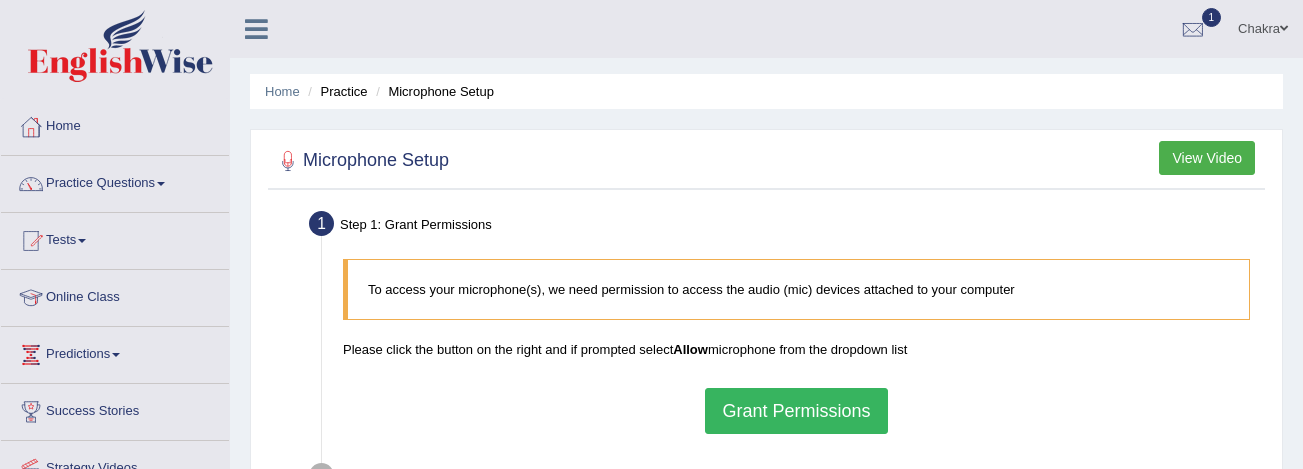scroll, scrollTop: 247, scrollLeft: 0, axis: vertical 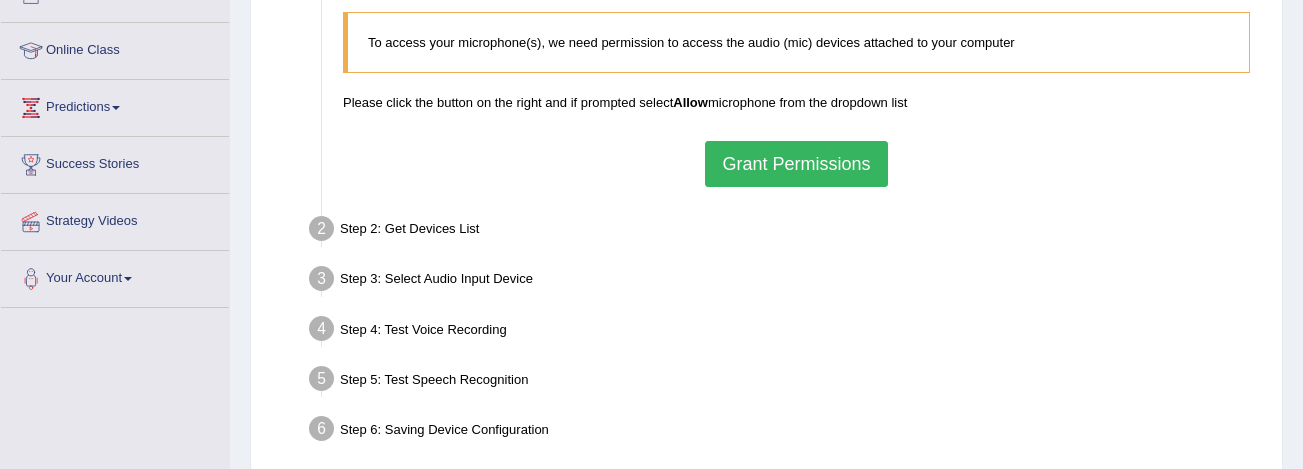 click on "Grant Permissions" at bounding box center (796, 164) 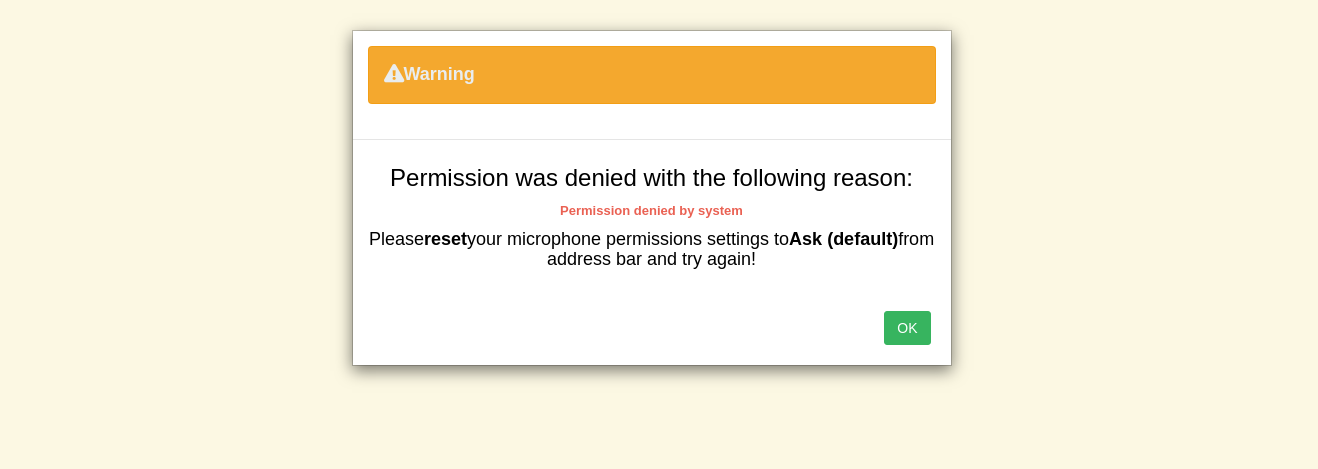 click on "OK" at bounding box center (907, 328) 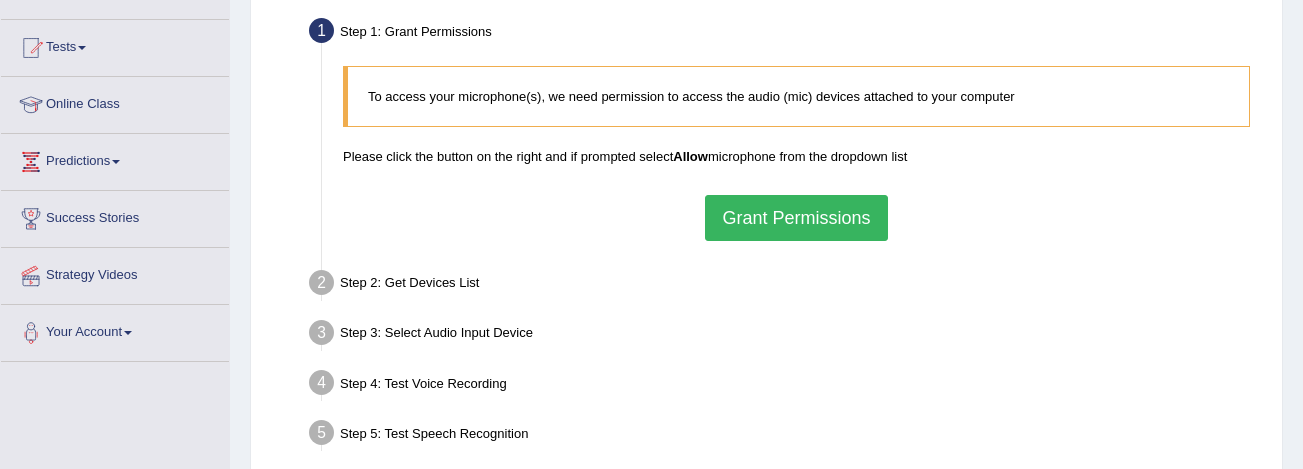 scroll, scrollTop: 182, scrollLeft: 0, axis: vertical 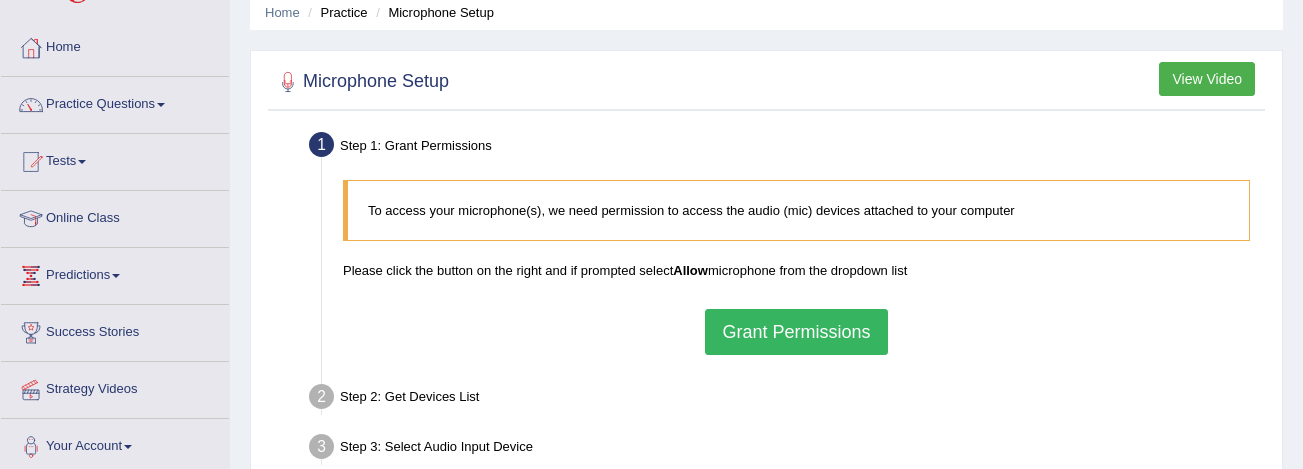 click on "Grant Permissions" at bounding box center (796, 332) 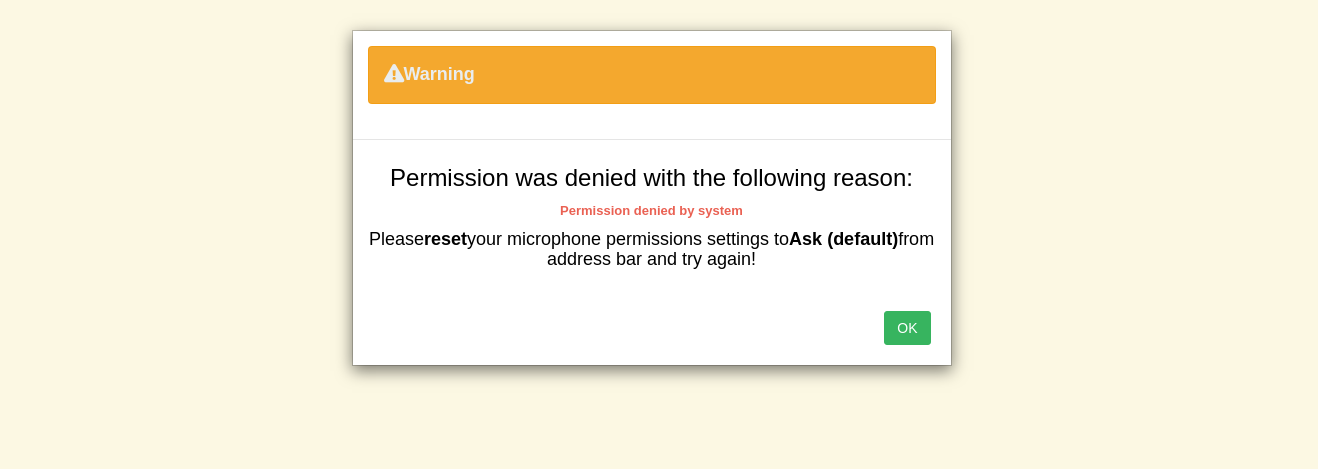 click on "OK" at bounding box center (907, 328) 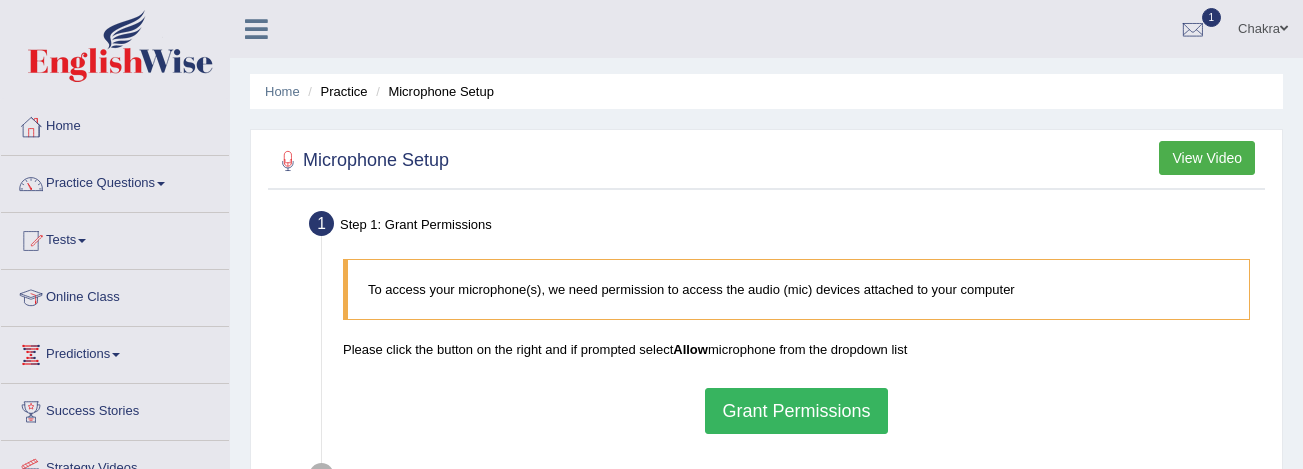 scroll, scrollTop: 0, scrollLeft: 0, axis: both 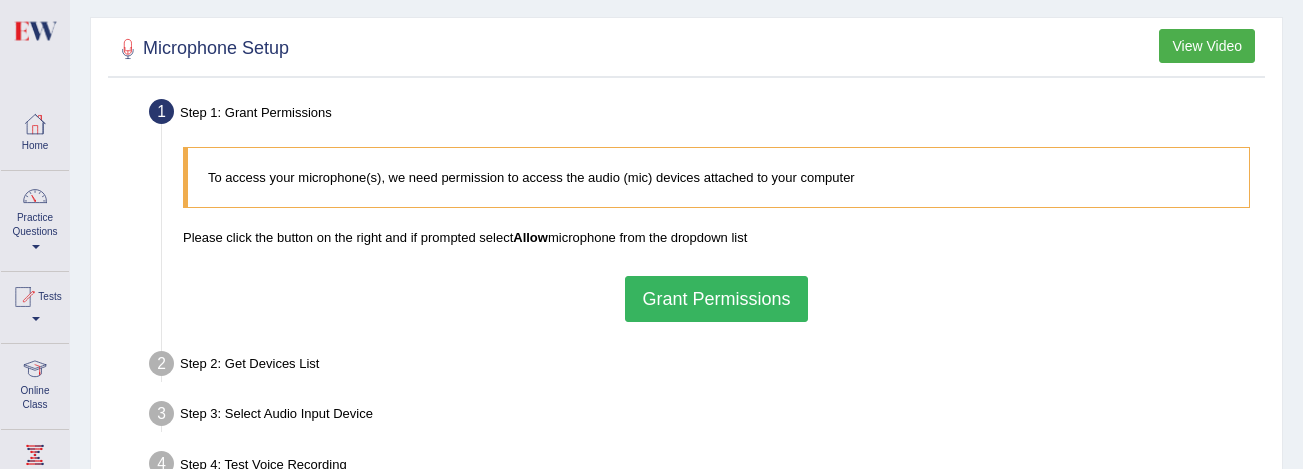 click on "Home" at bounding box center [35, 131] 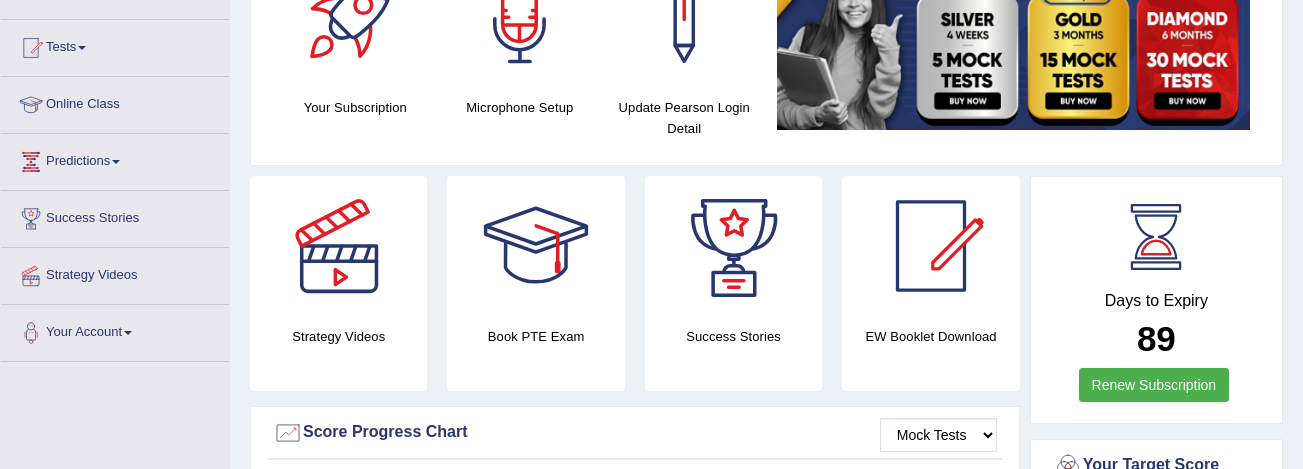 scroll, scrollTop: 193, scrollLeft: 0, axis: vertical 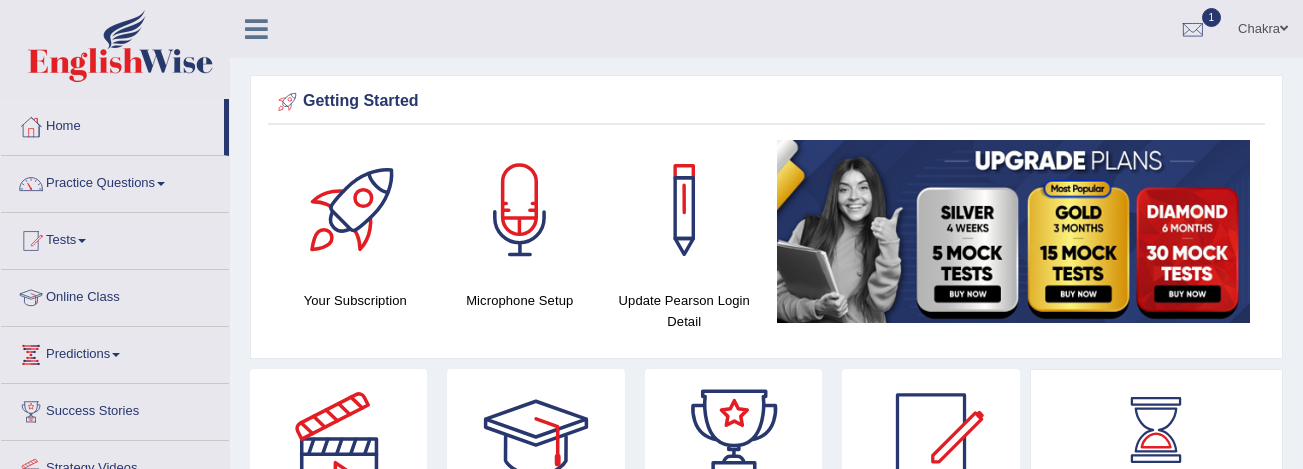 click on "Getting Started" at bounding box center [766, 102] 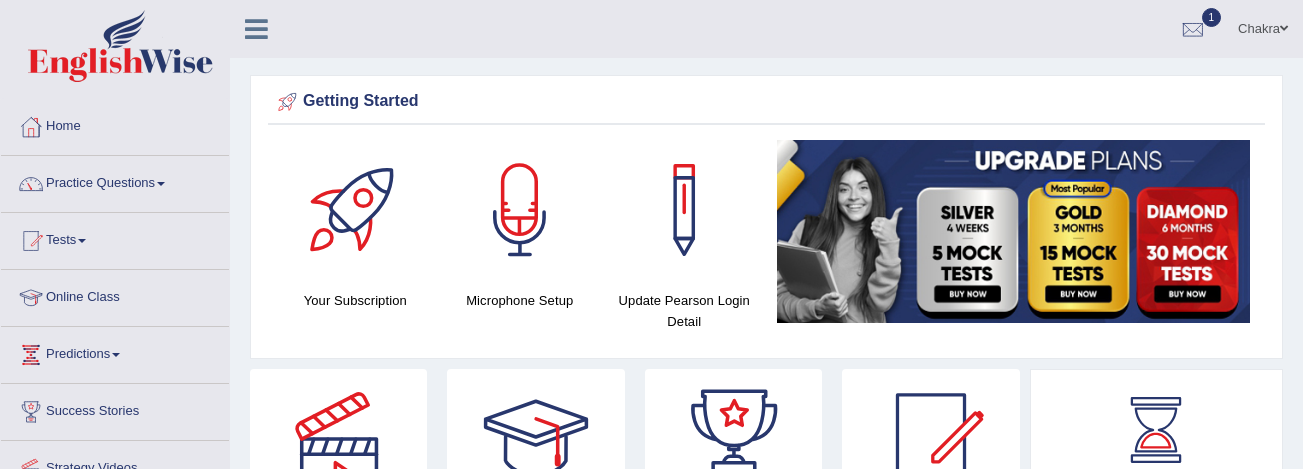 scroll, scrollTop: 0, scrollLeft: 0, axis: both 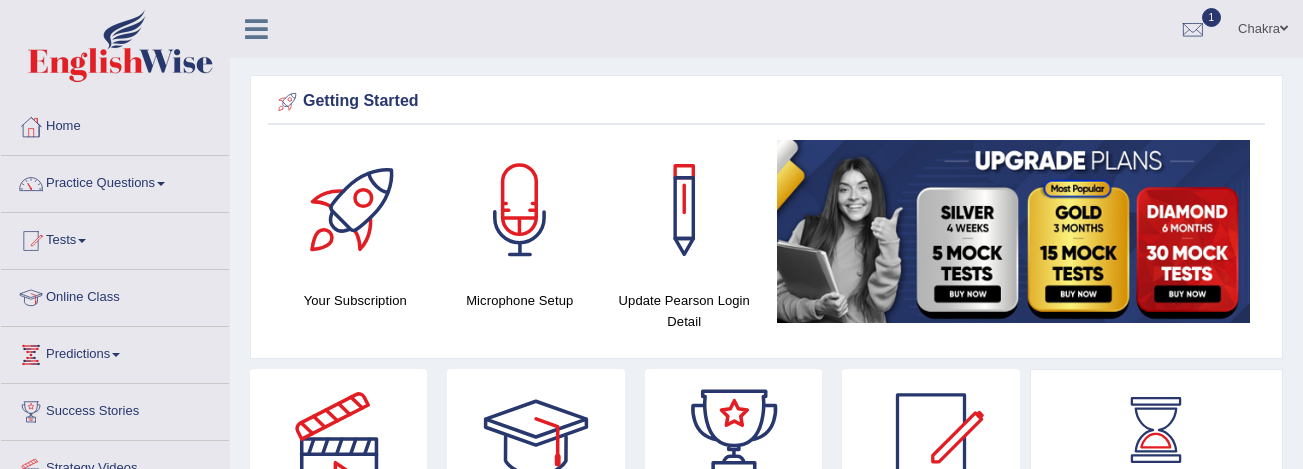 click at bounding box center (520, 210) 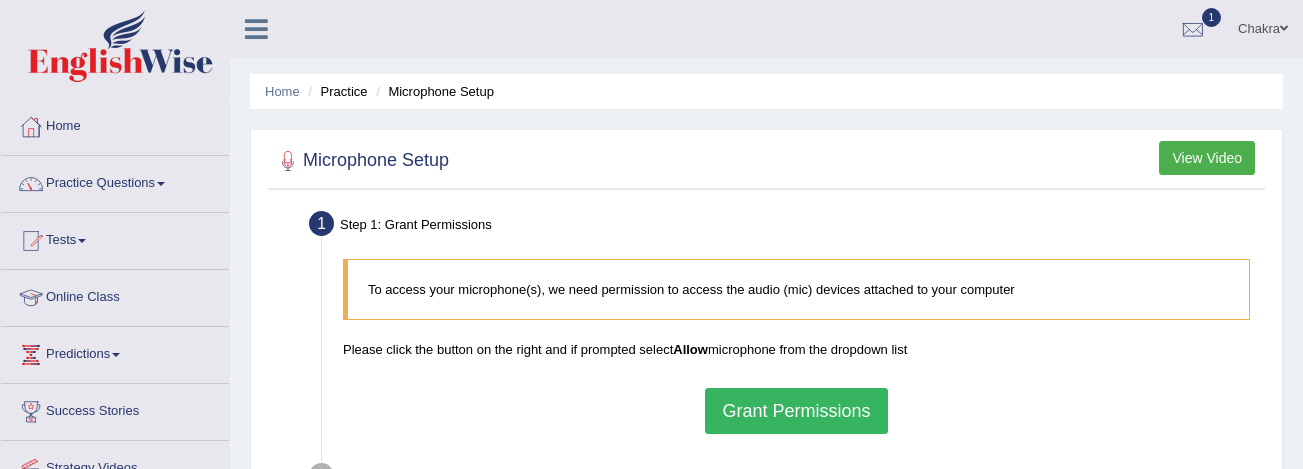 scroll, scrollTop: 0, scrollLeft: 0, axis: both 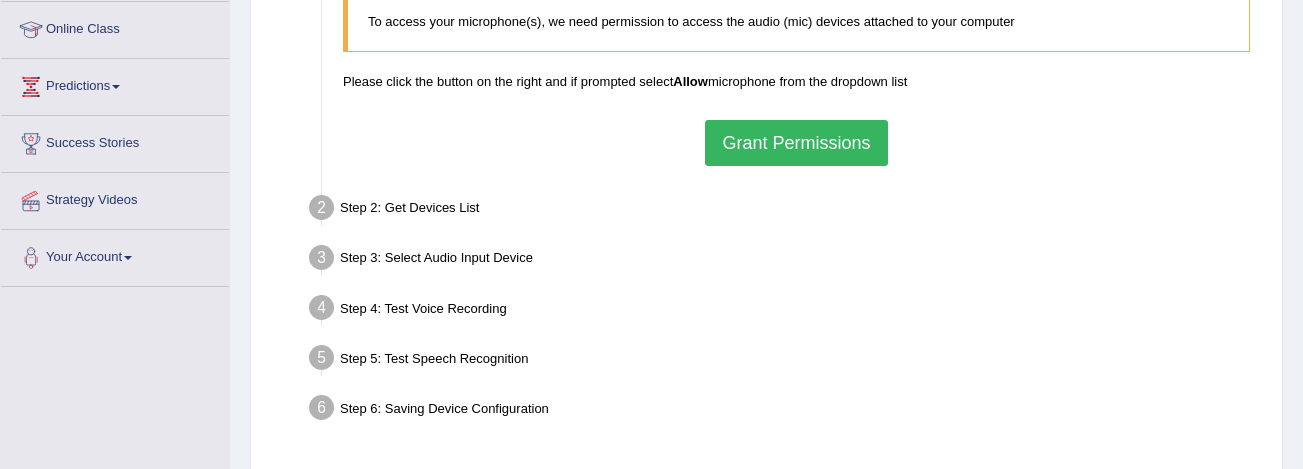 click on "Grant Permissions" at bounding box center [796, 143] 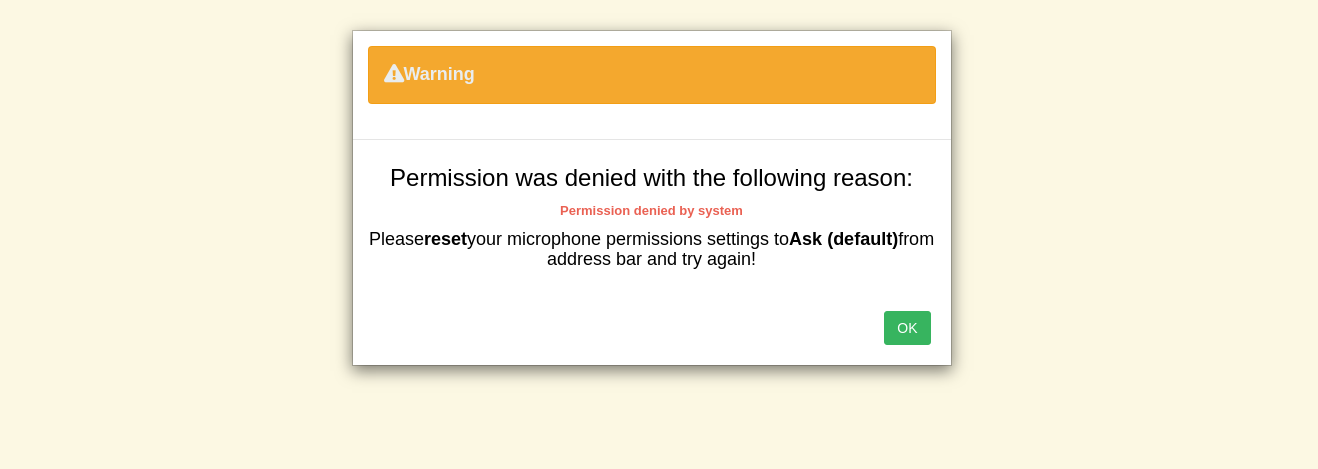click on "OK" at bounding box center (907, 328) 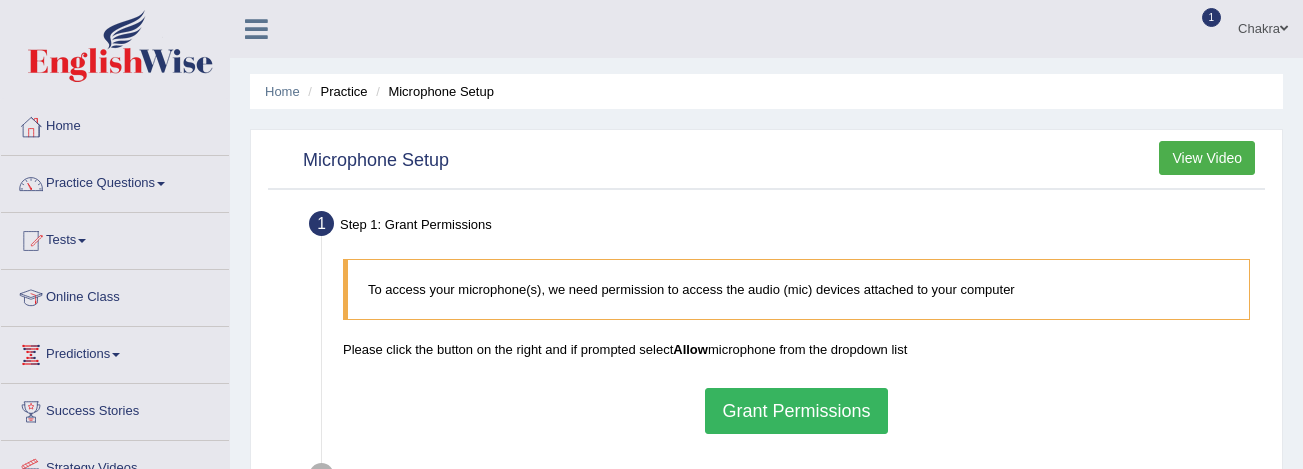 scroll, scrollTop: 0, scrollLeft: 0, axis: both 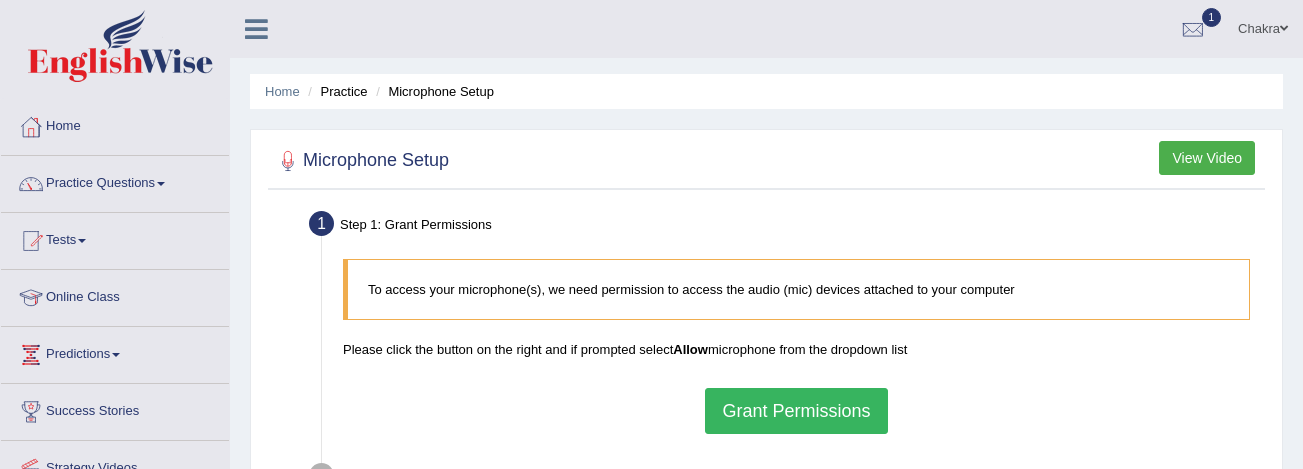 click on "Microphone Setup" at bounding box center [432, 91] 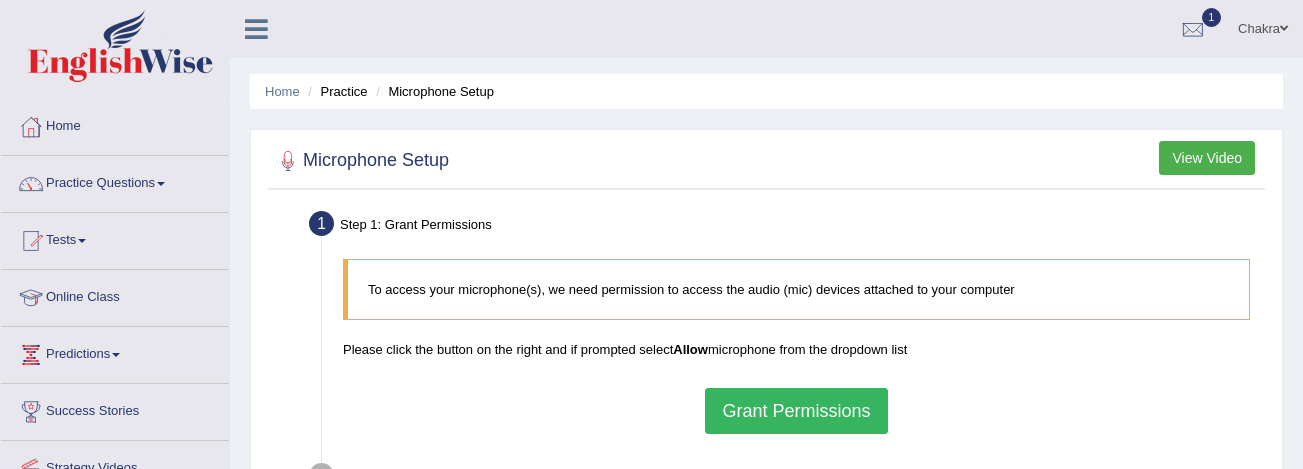 click on "Microphone Setup" at bounding box center [432, 91] 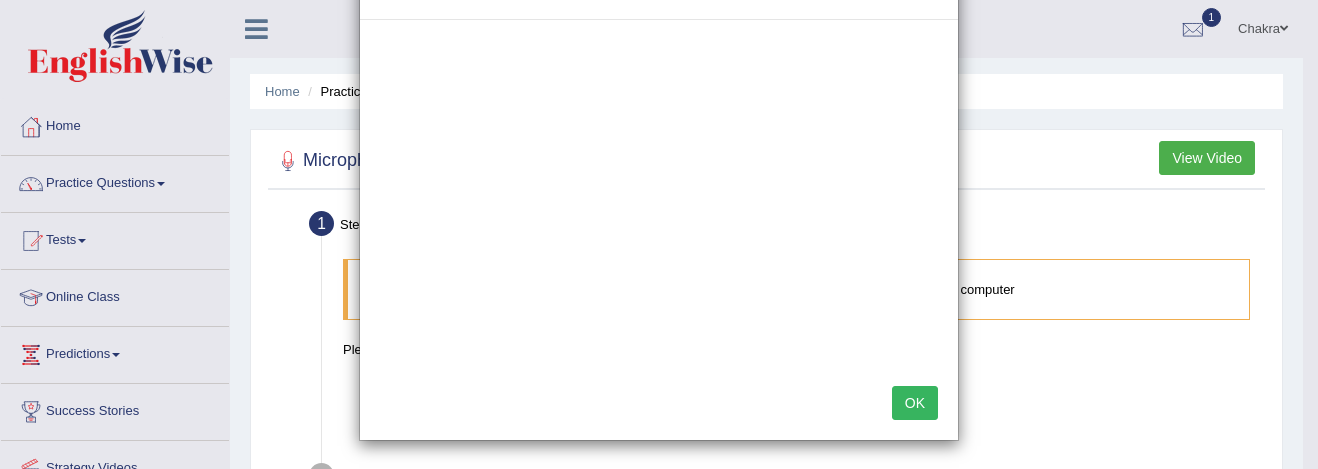 scroll, scrollTop: 69, scrollLeft: 0, axis: vertical 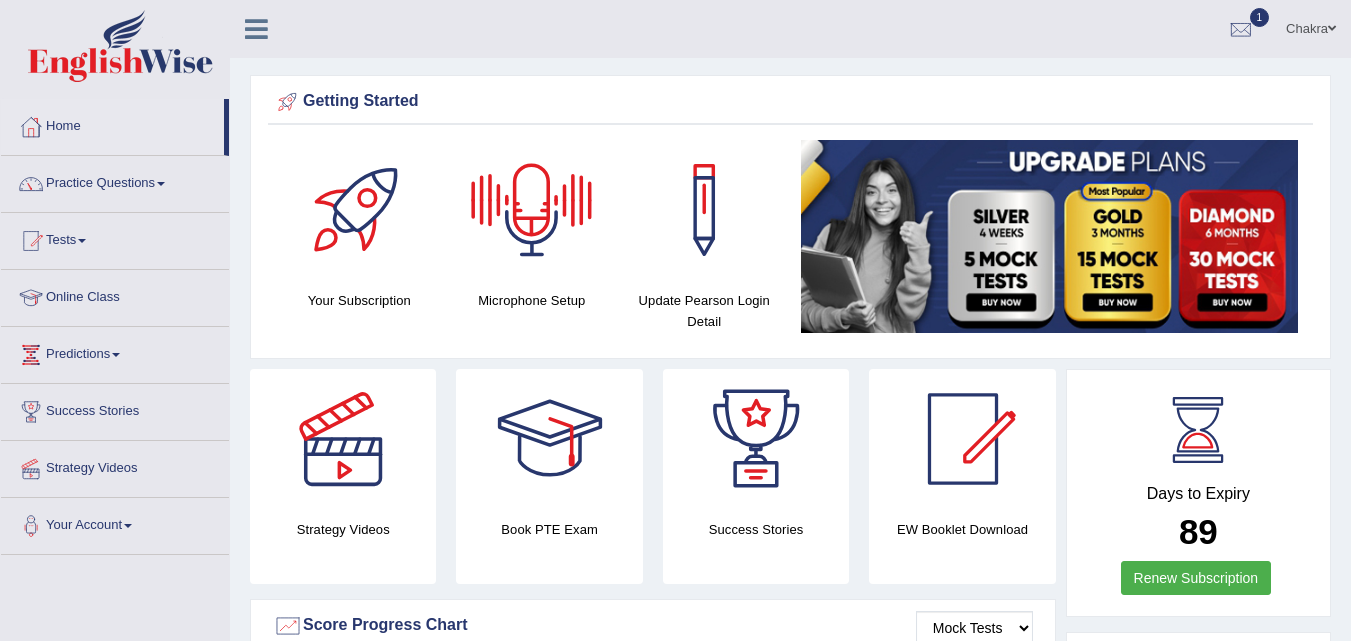 click at bounding box center (532, 210) 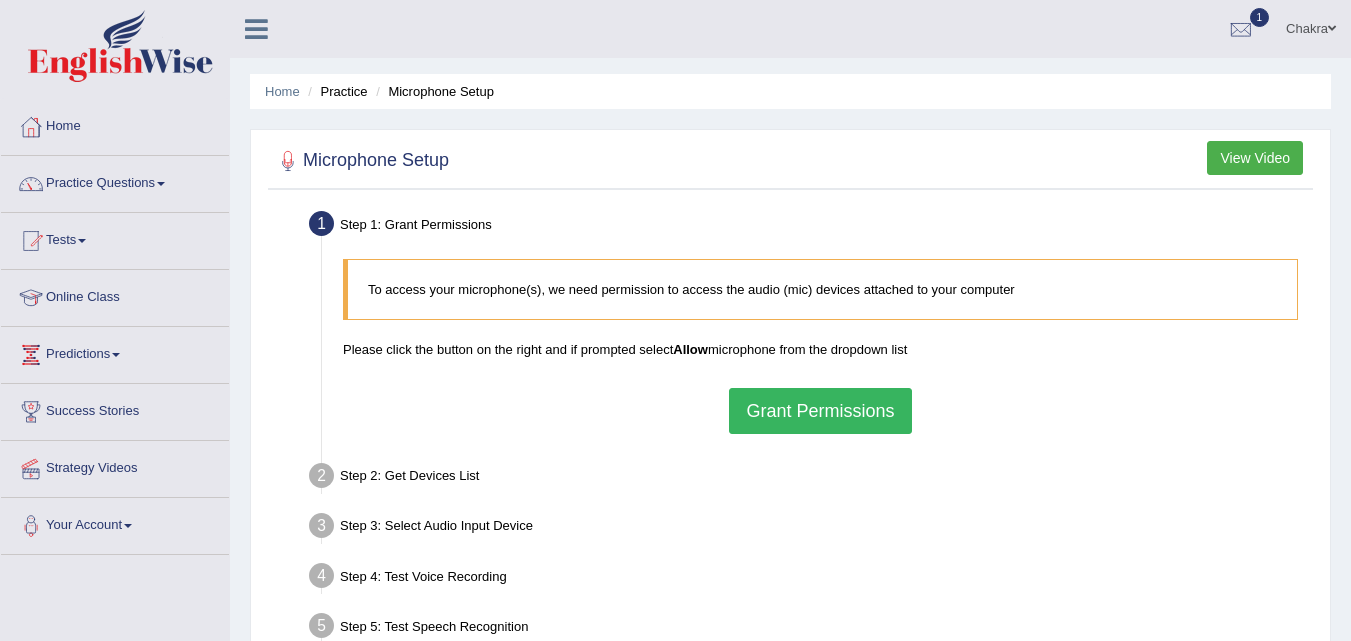 scroll, scrollTop: 0, scrollLeft: 0, axis: both 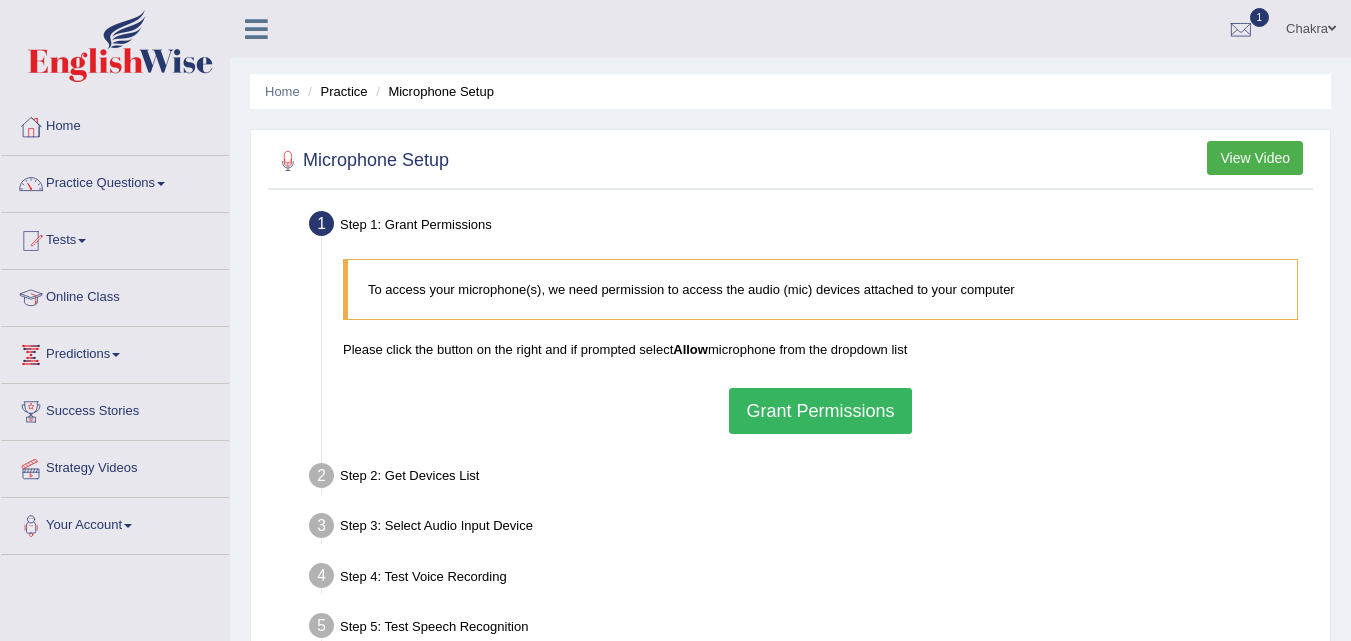 click on "Microphone Setup" at bounding box center (361, 161) 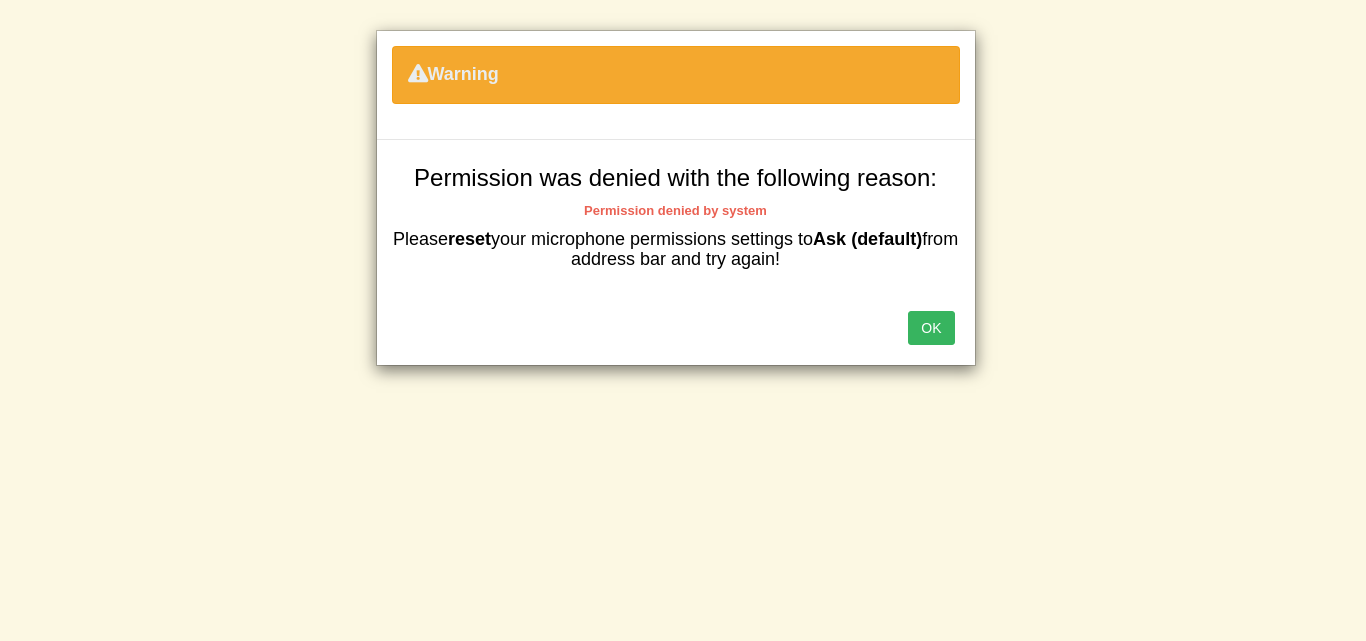 click on "OK" at bounding box center [931, 328] 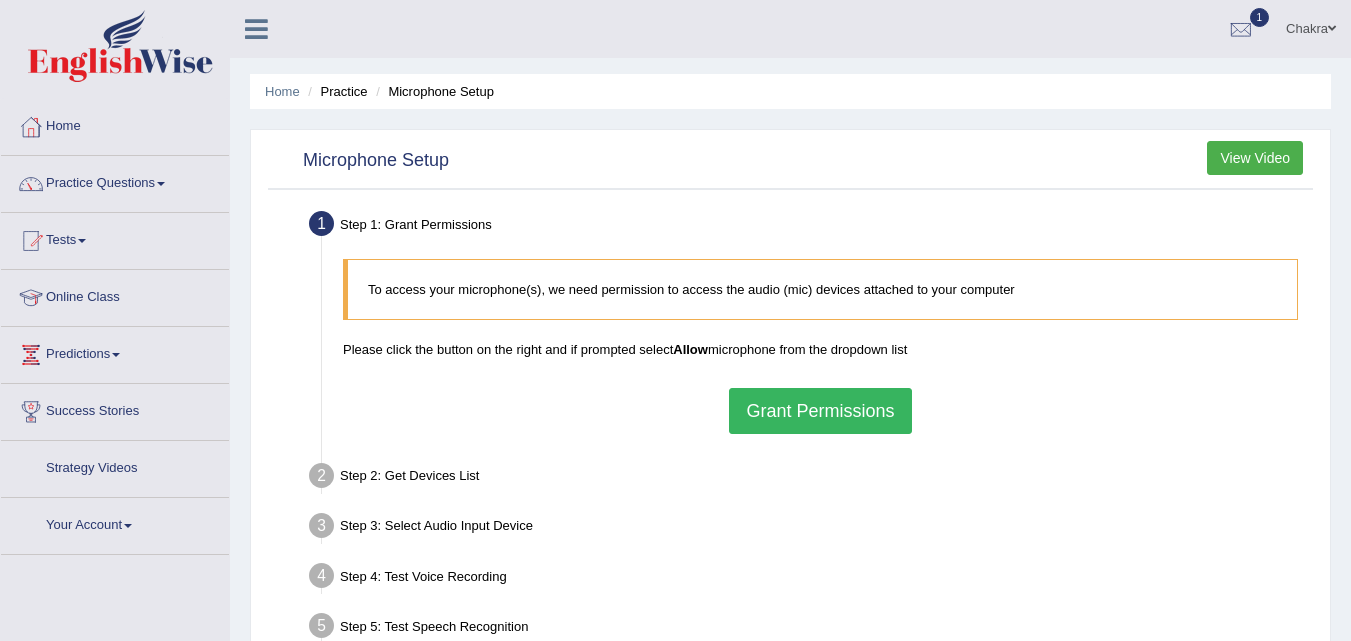scroll, scrollTop: 0, scrollLeft: 0, axis: both 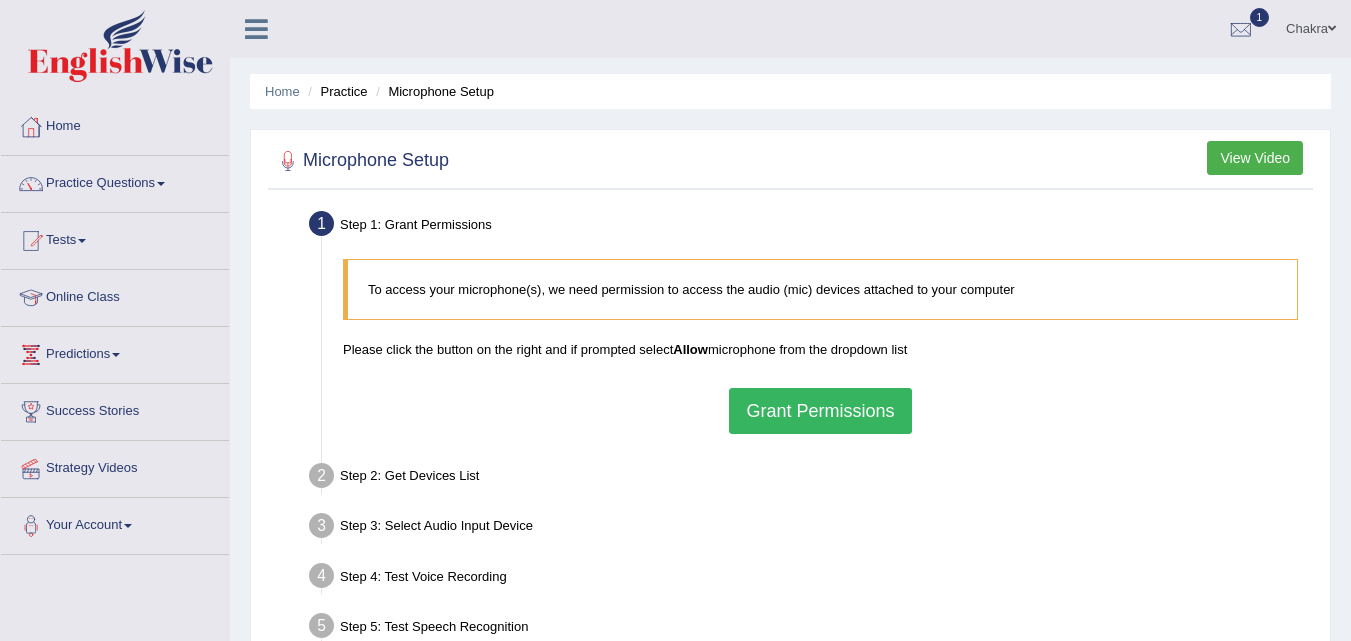 click on "Grant Permissions" at bounding box center (820, 411) 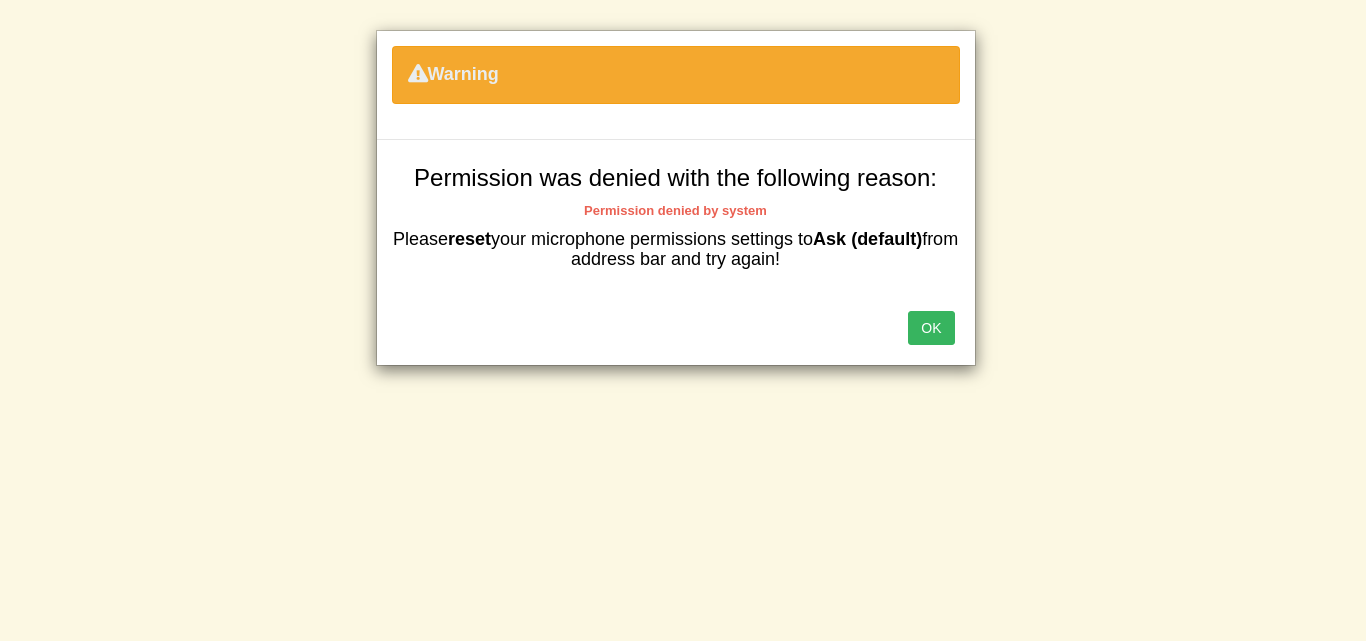 click on "OK" at bounding box center (676, 330) 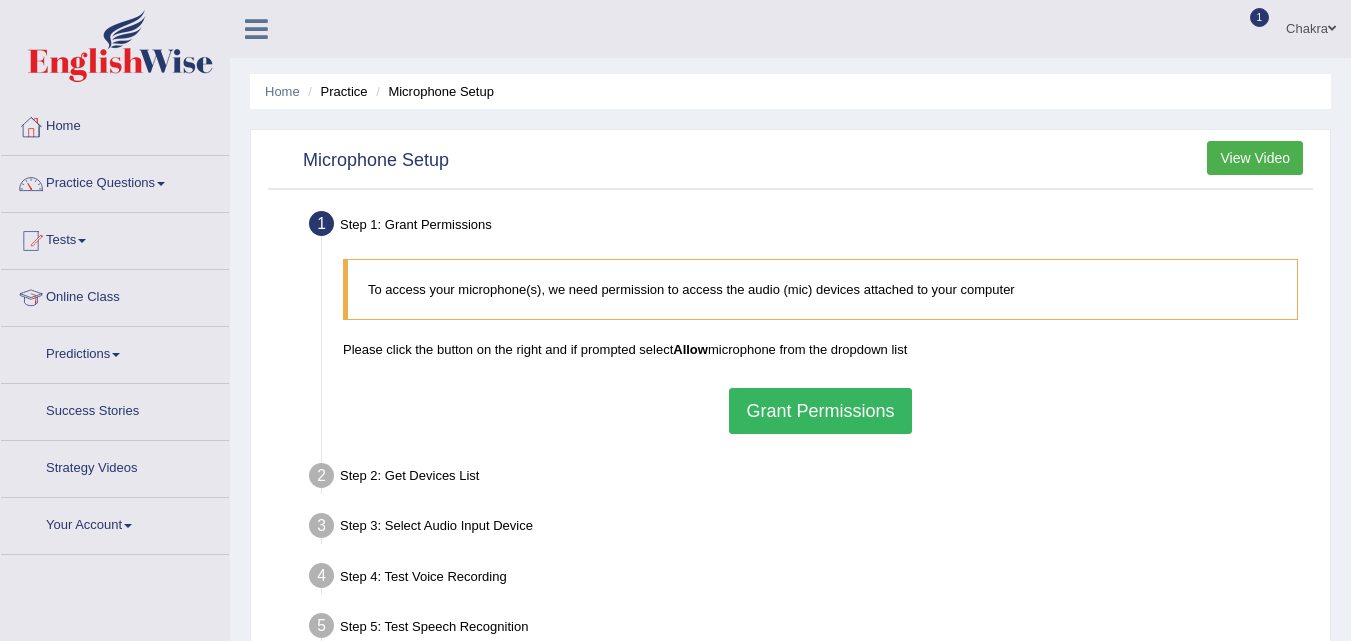 scroll, scrollTop: 0, scrollLeft: 0, axis: both 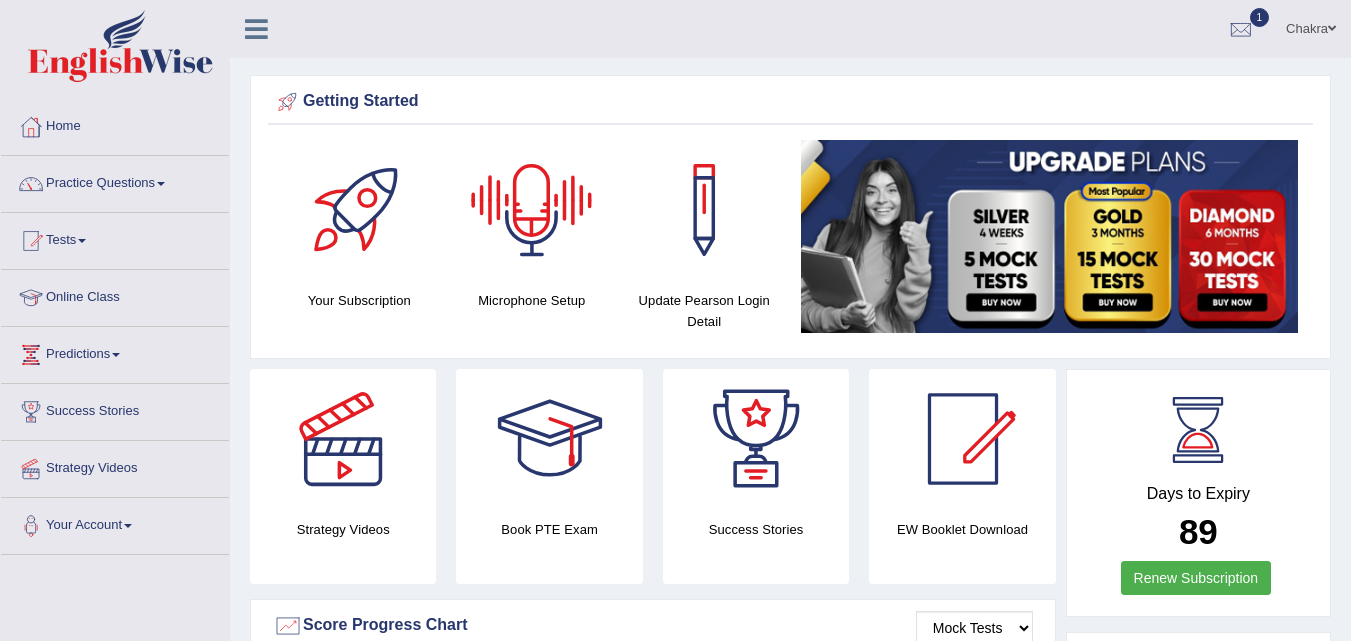 click at bounding box center (532, 210) 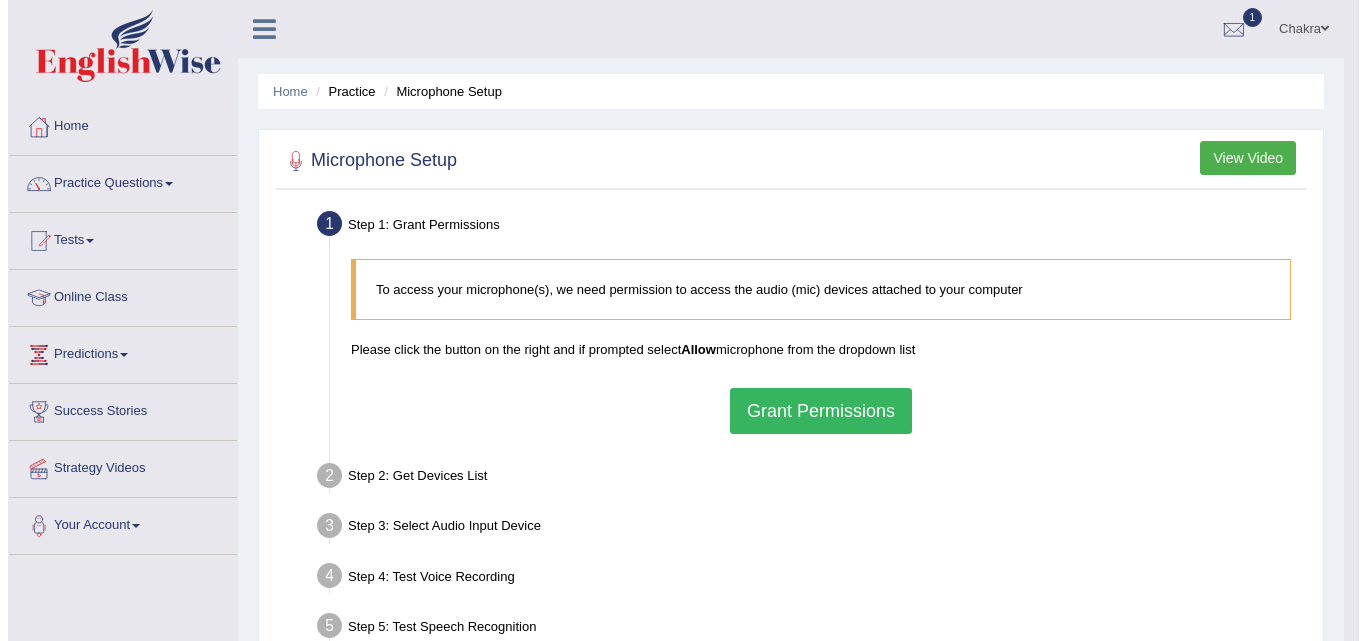 scroll, scrollTop: 0, scrollLeft: 0, axis: both 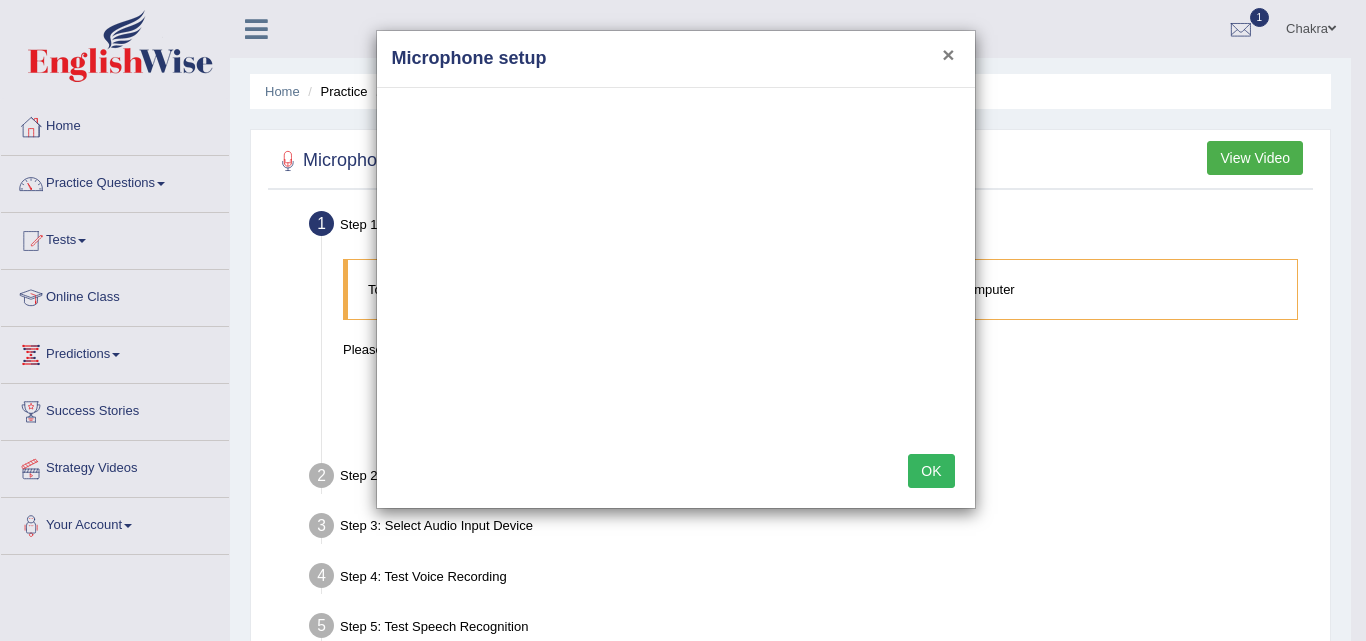 click on "×" at bounding box center (948, 54) 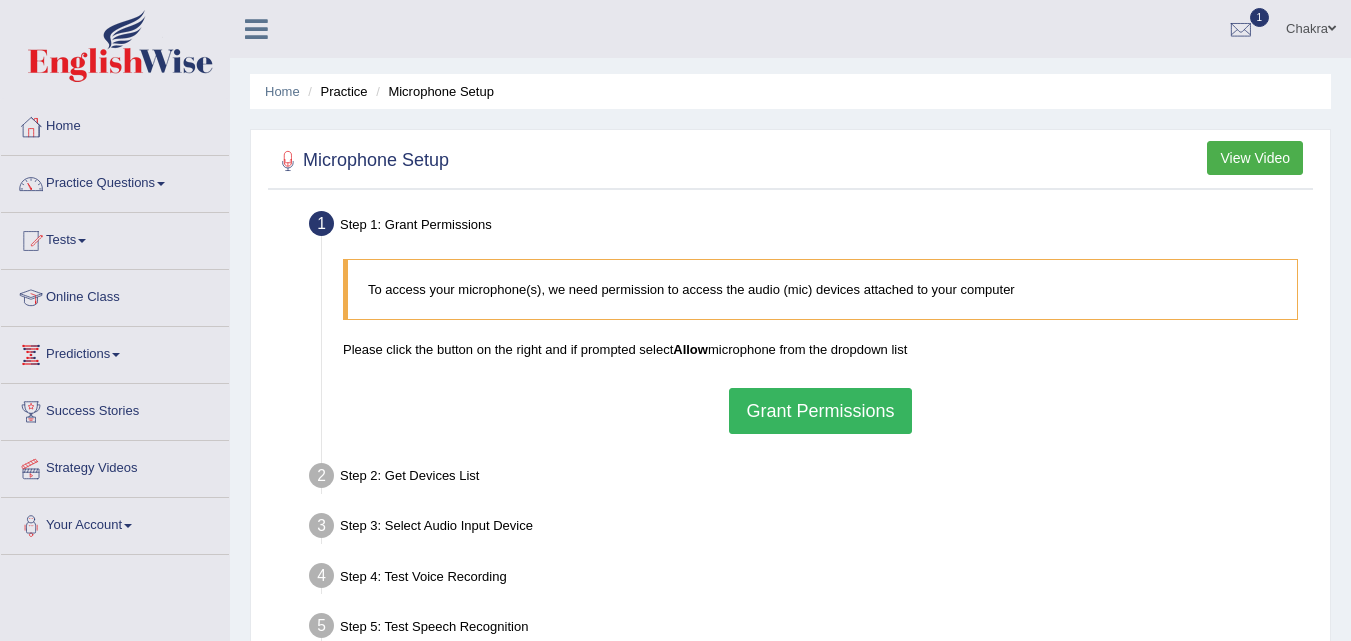 click on "Chakra" at bounding box center (1311, 26) 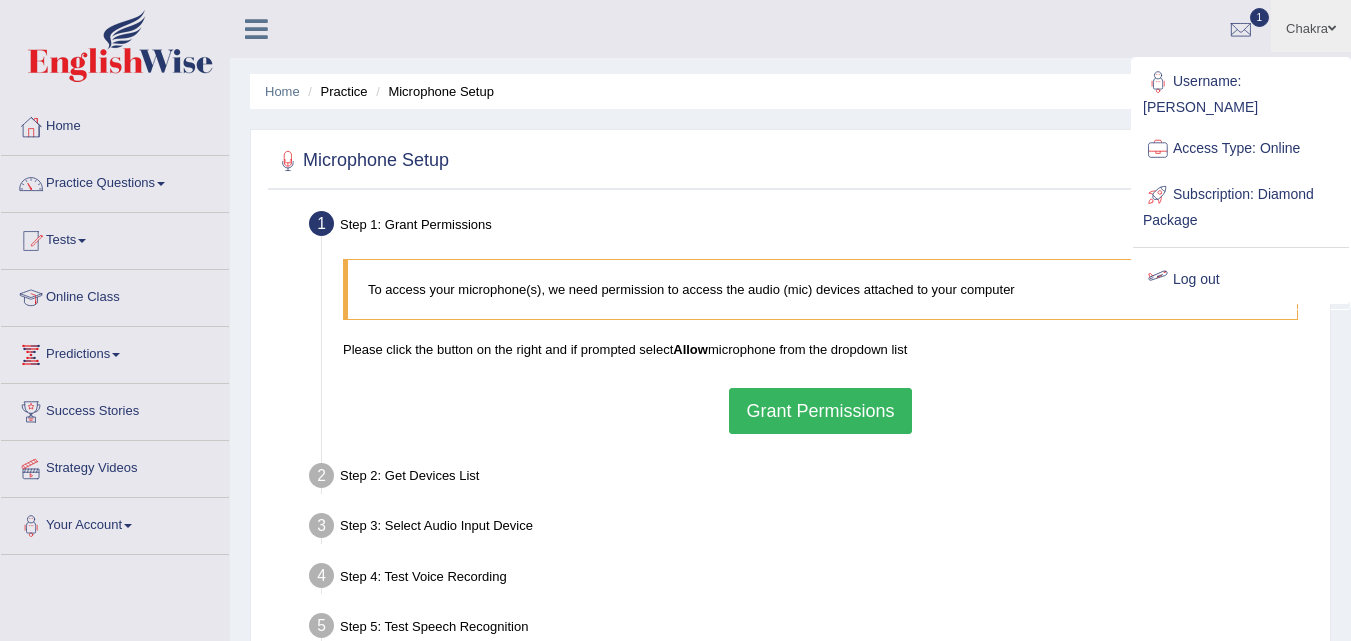 click on "Log out" at bounding box center [1241, 280] 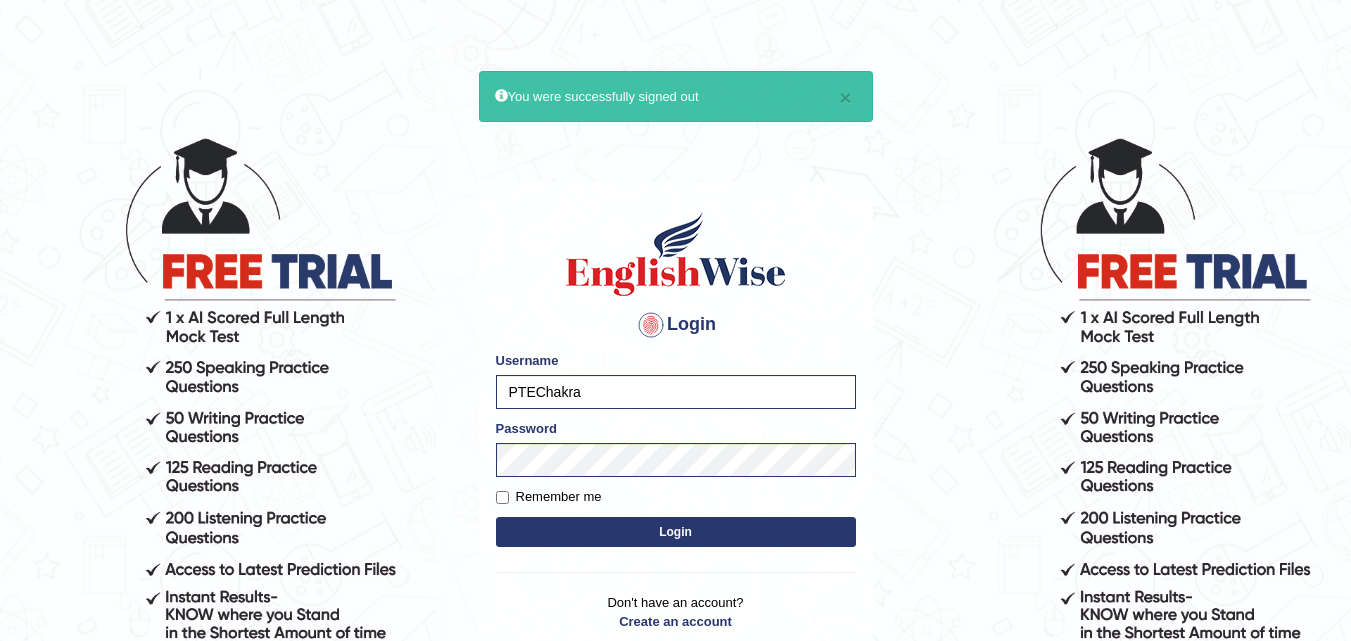 scroll, scrollTop: 0, scrollLeft: 0, axis: both 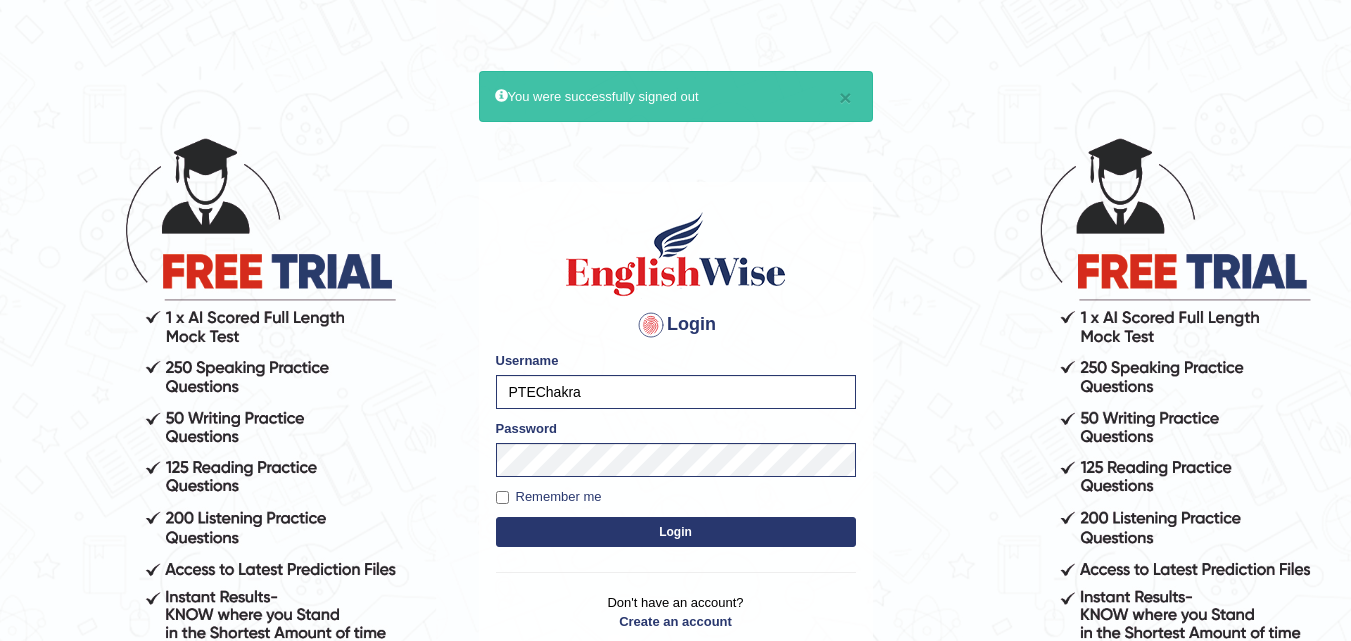 click on "Login" at bounding box center (676, 532) 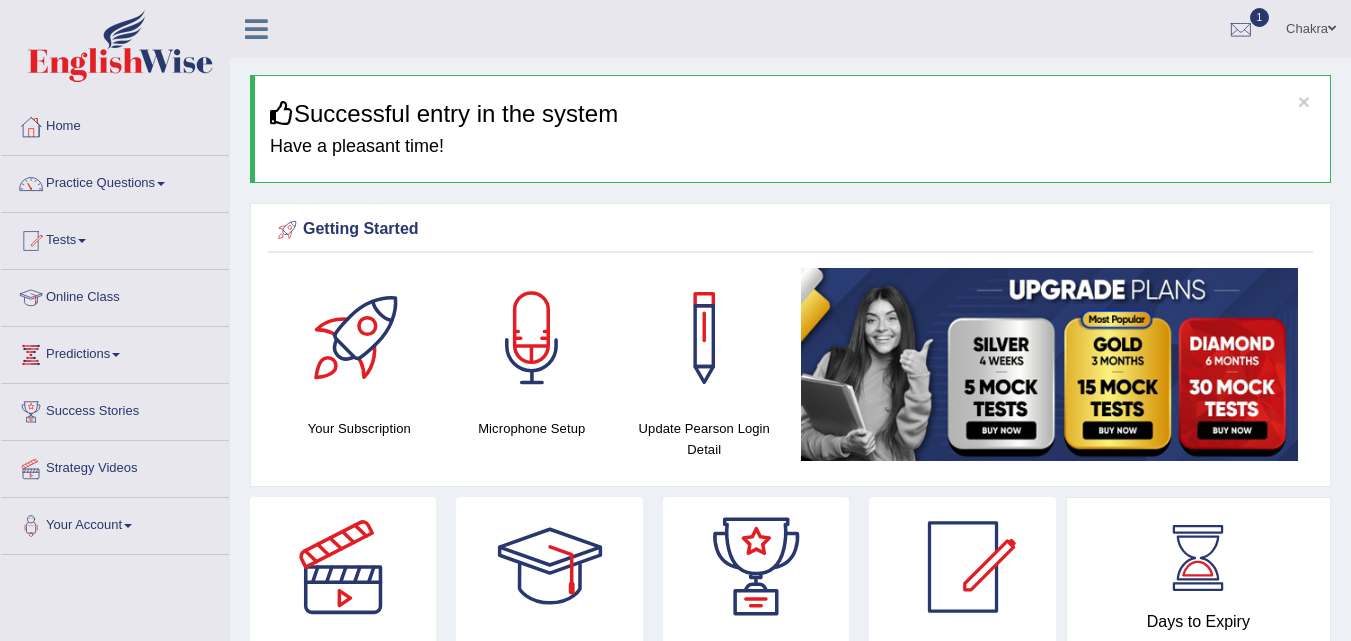 scroll, scrollTop: 0, scrollLeft: 0, axis: both 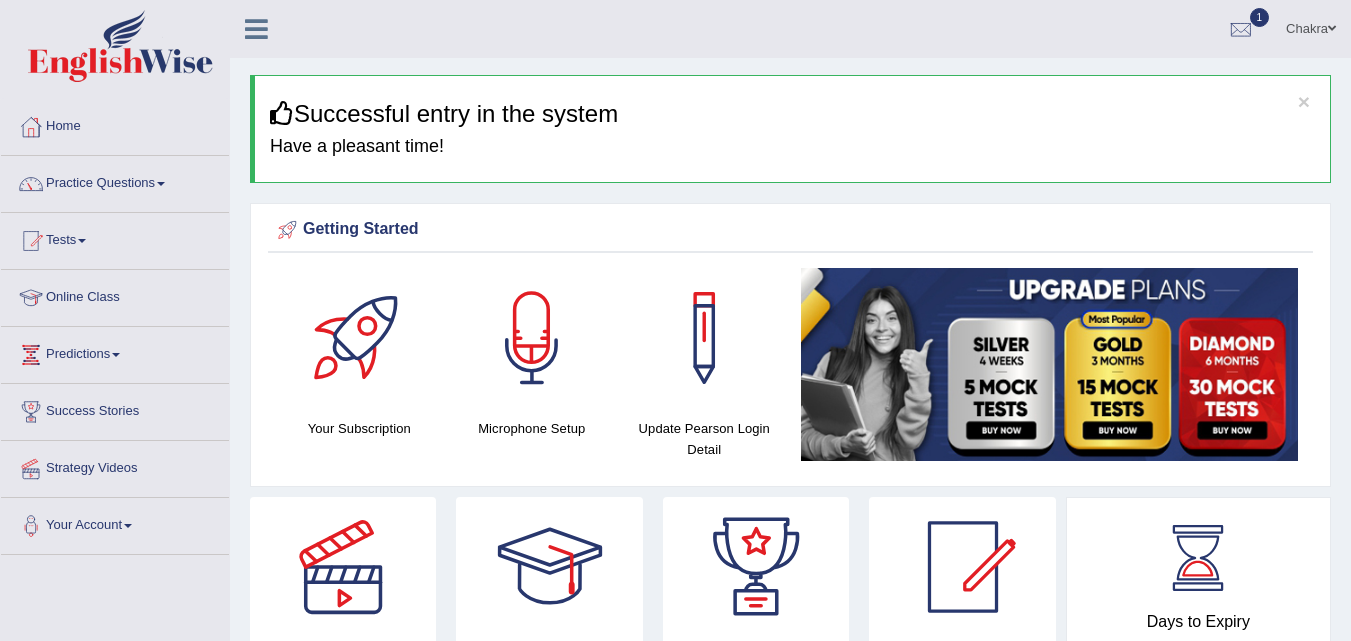 click at bounding box center (532, 338) 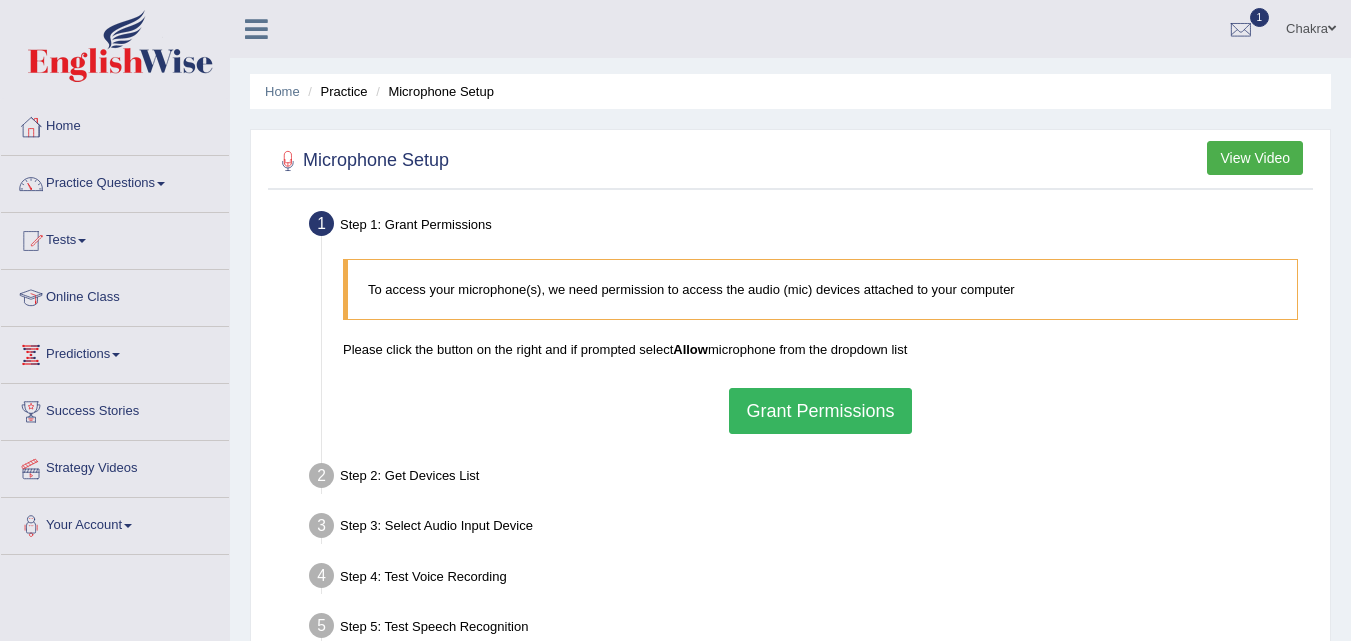 scroll, scrollTop: 0, scrollLeft: 0, axis: both 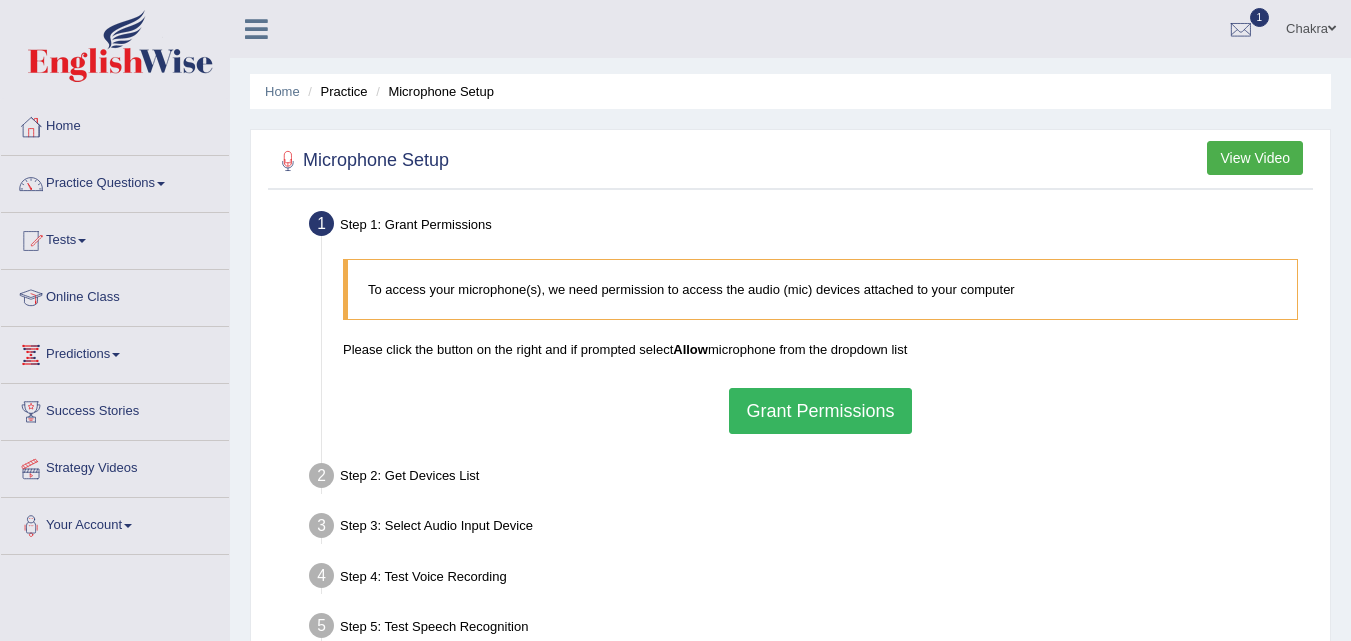 click on "Microphone Setup" at bounding box center (361, 161) 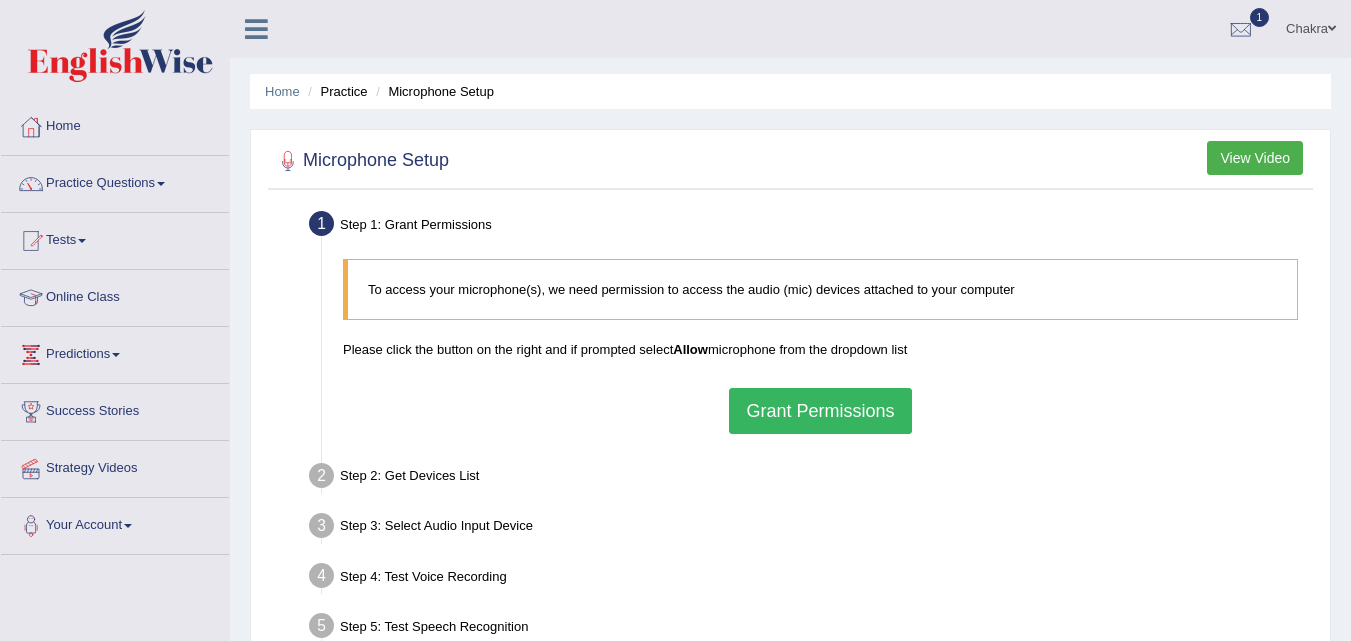 click on "Grant Permissions" at bounding box center [820, 411] 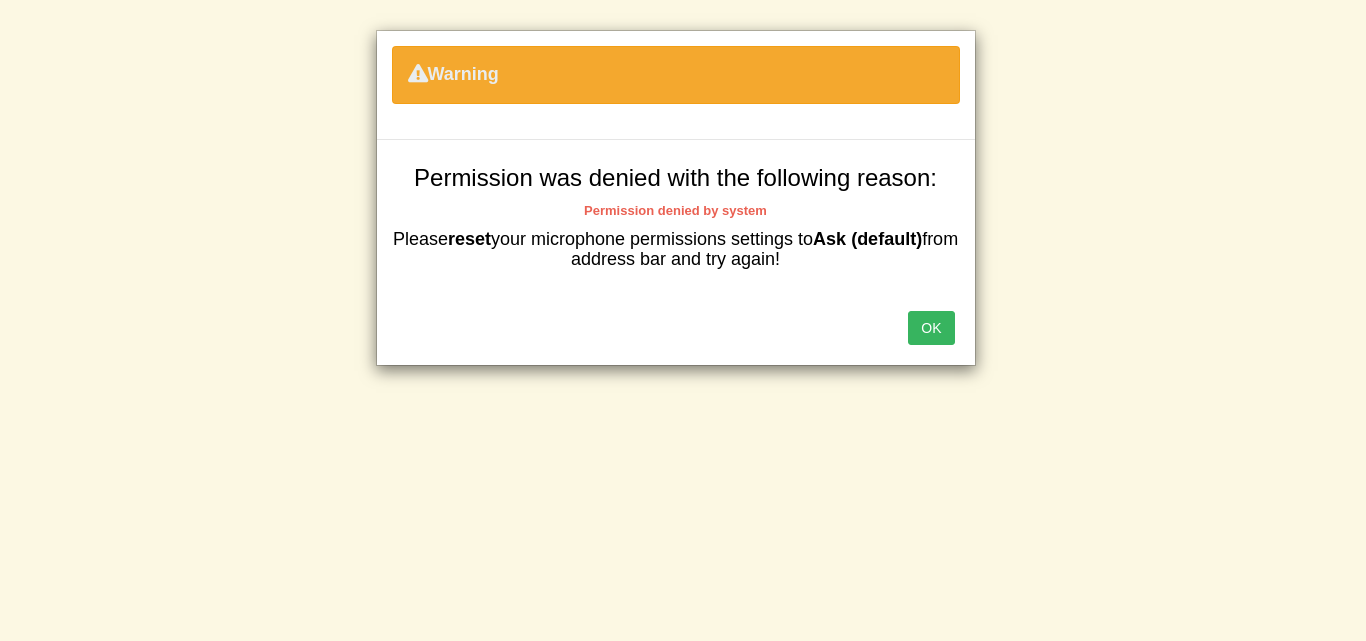 click on "OK" at bounding box center (931, 328) 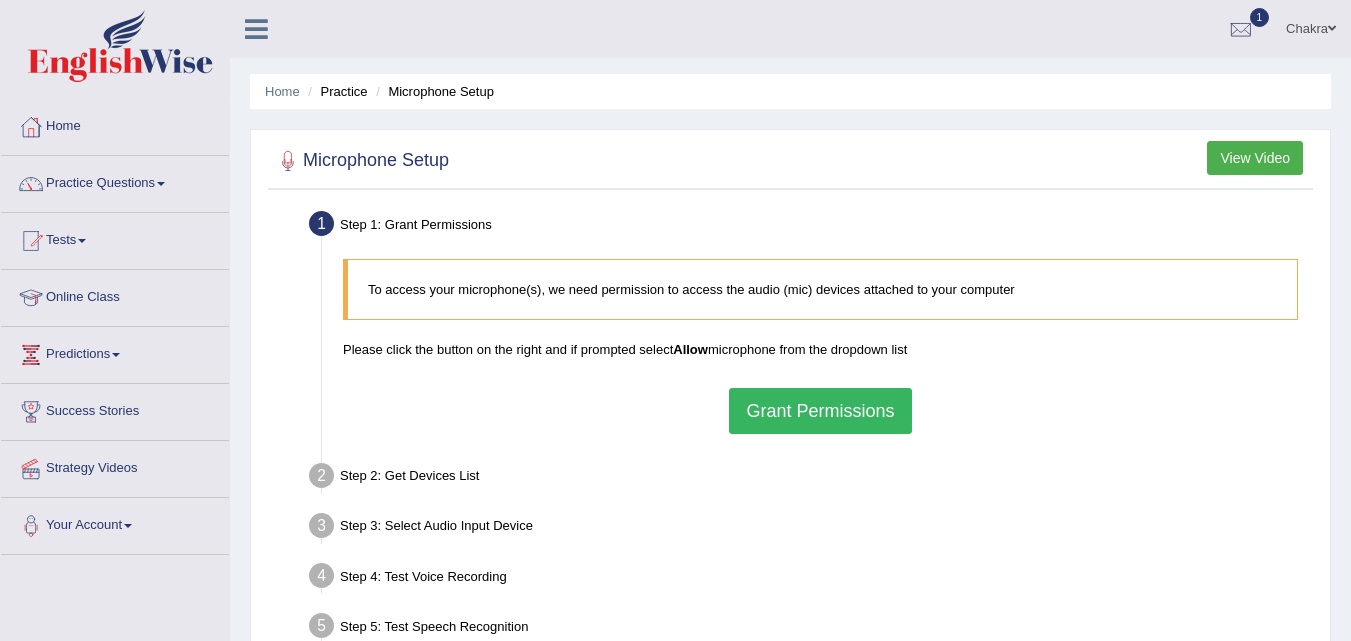 scroll, scrollTop: 0, scrollLeft: 0, axis: both 